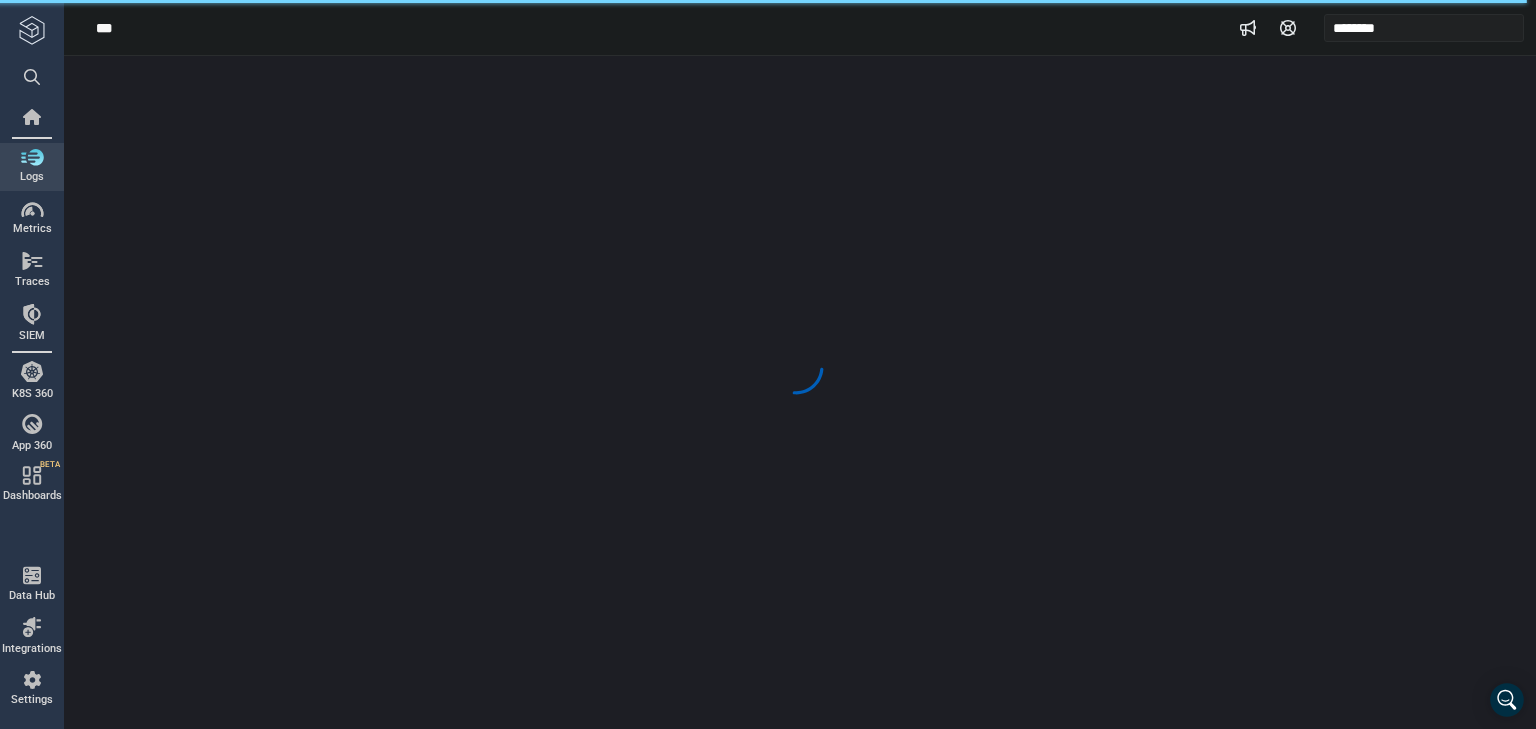 scroll, scrollTop: 0, scrollLeft: 0, axis: both 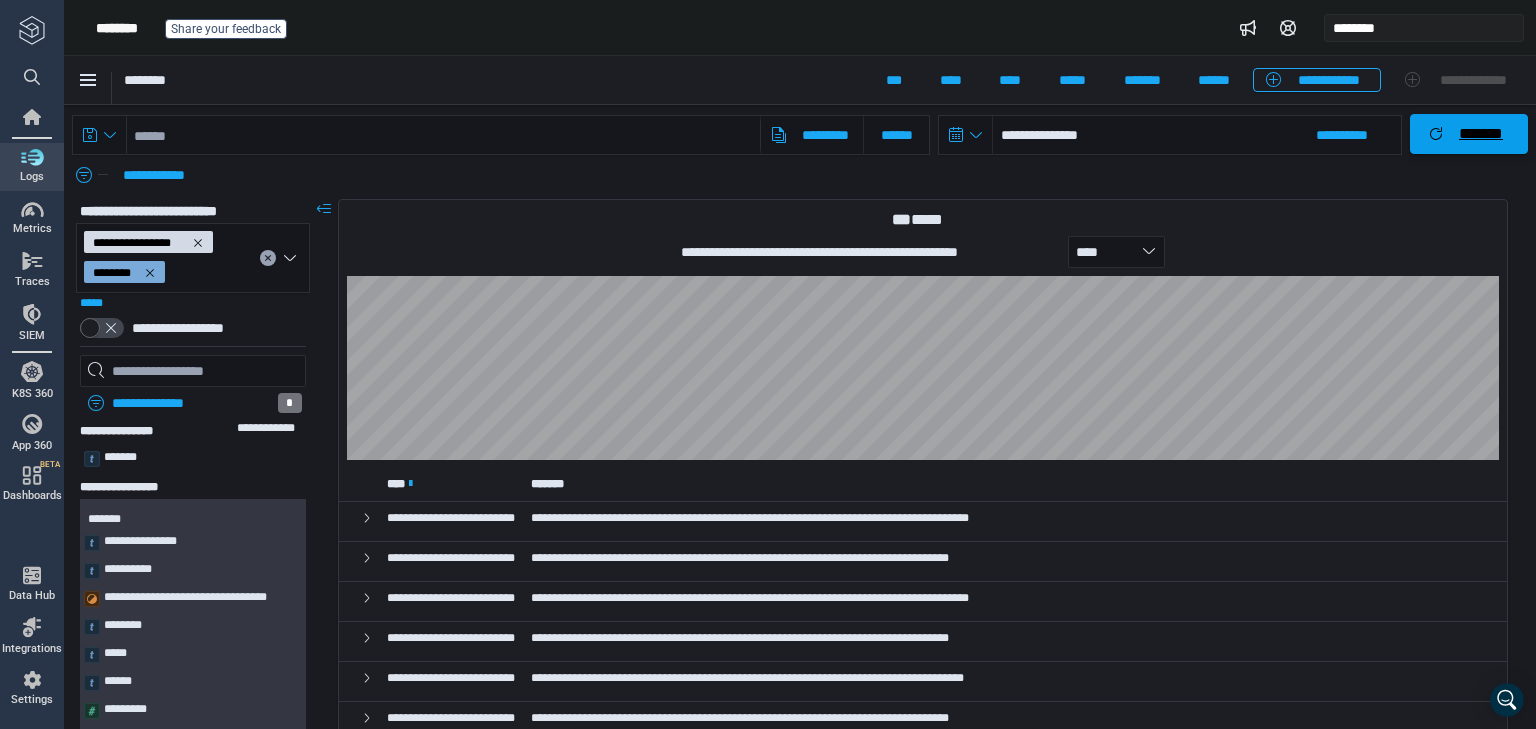 click on "*******" at bounding box center (1469, 134) 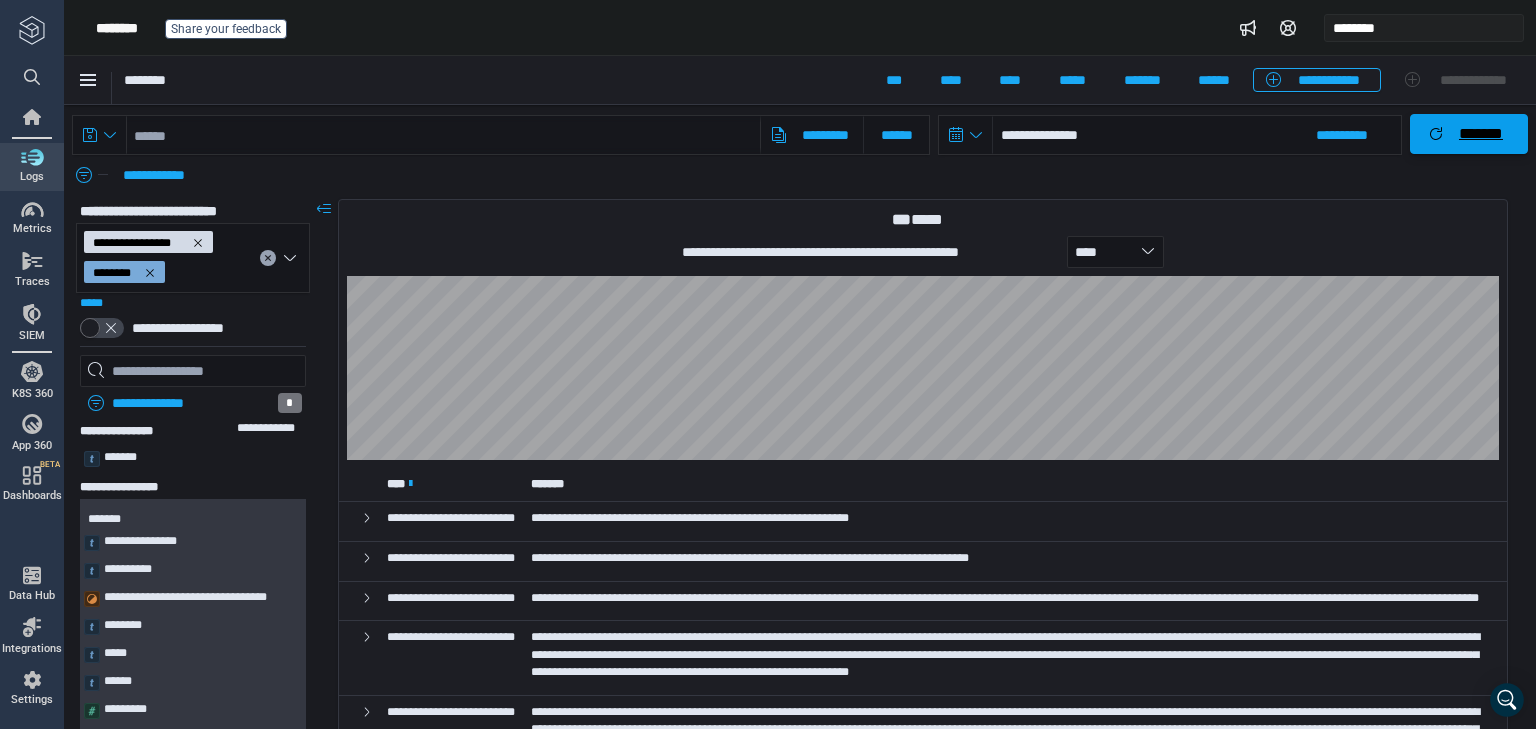 click on "*******" at bounding box center [1481, 134] 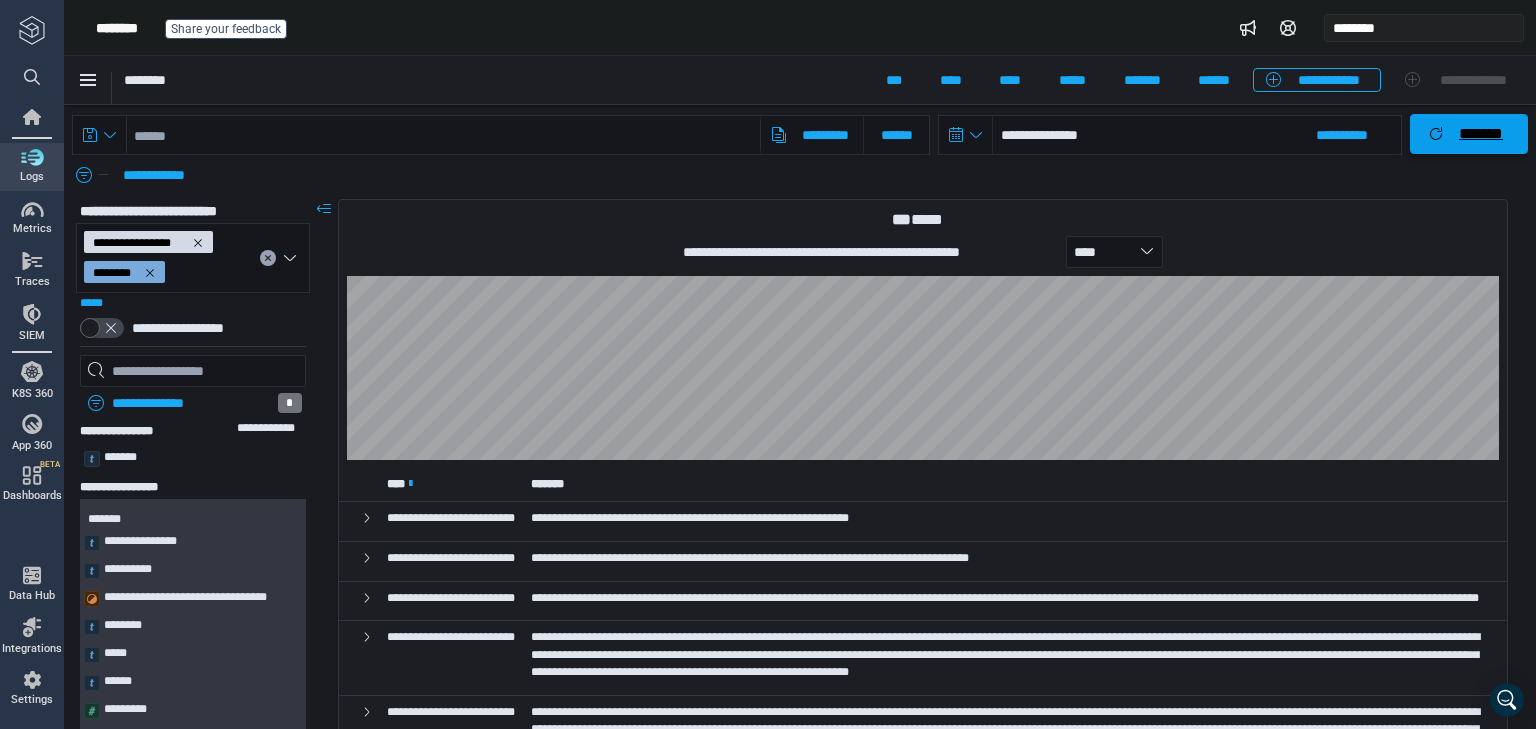 click on "*******" at bounding box center [1481, 134] 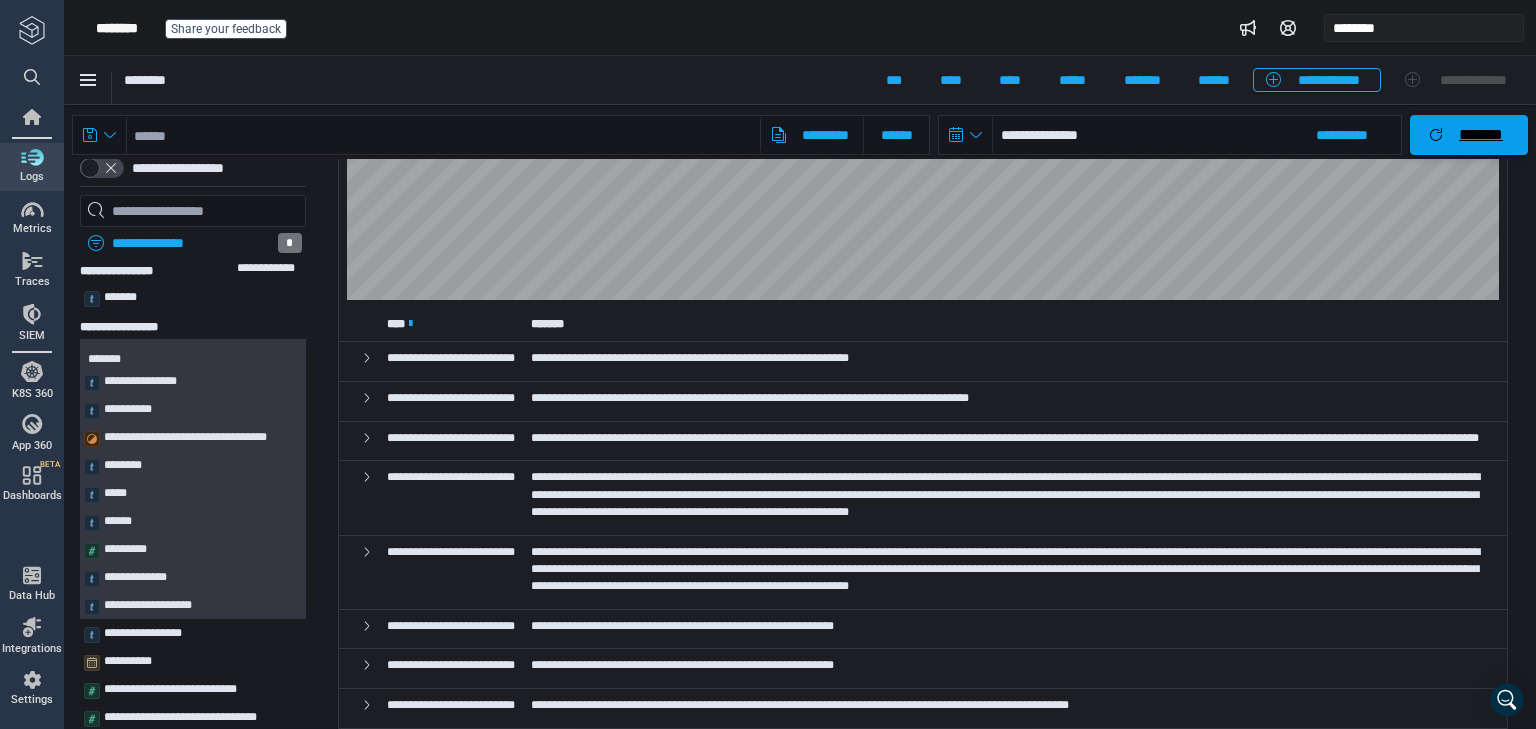 scroll, scrollTop: 0, scrollLeft: 0, axis: both 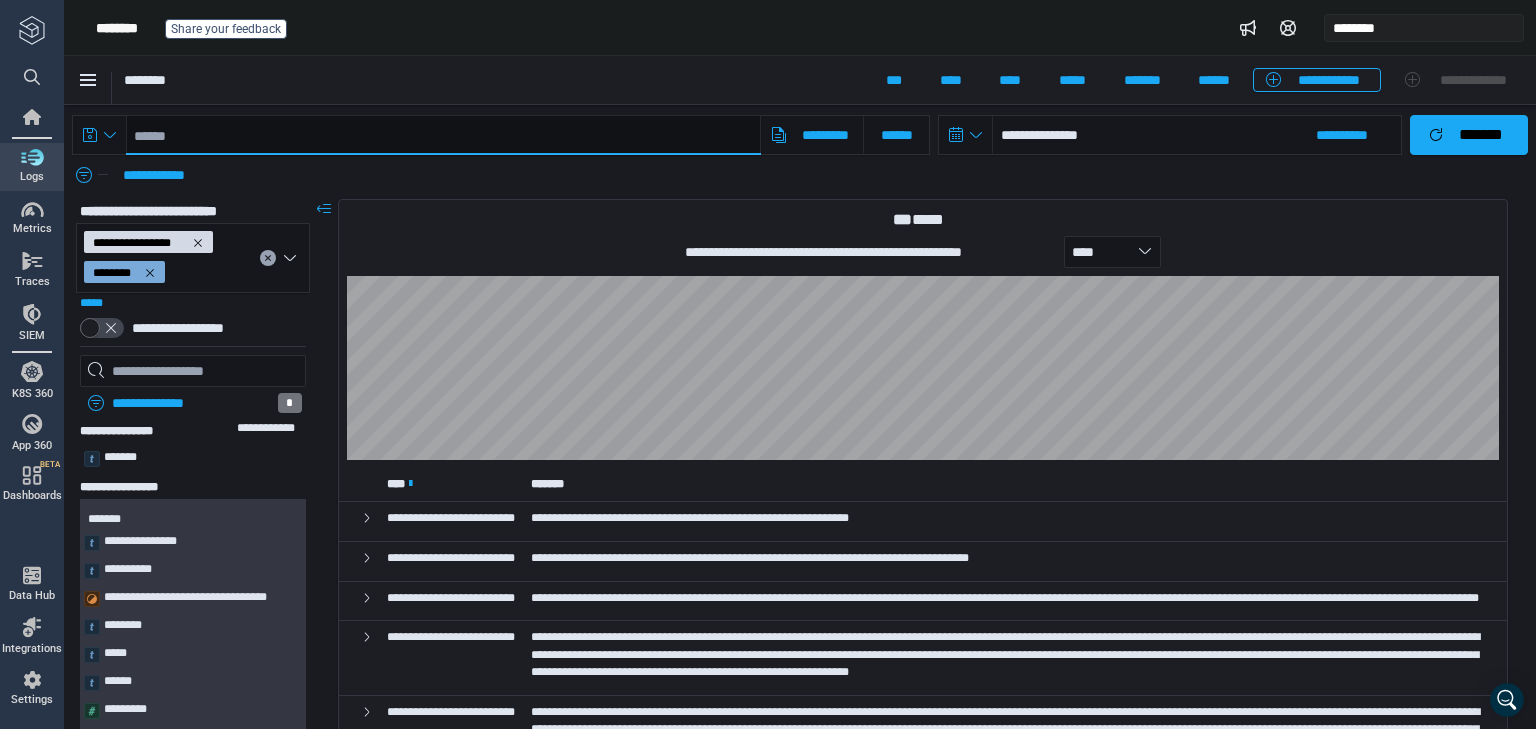 click at bounding box center [443, 135] 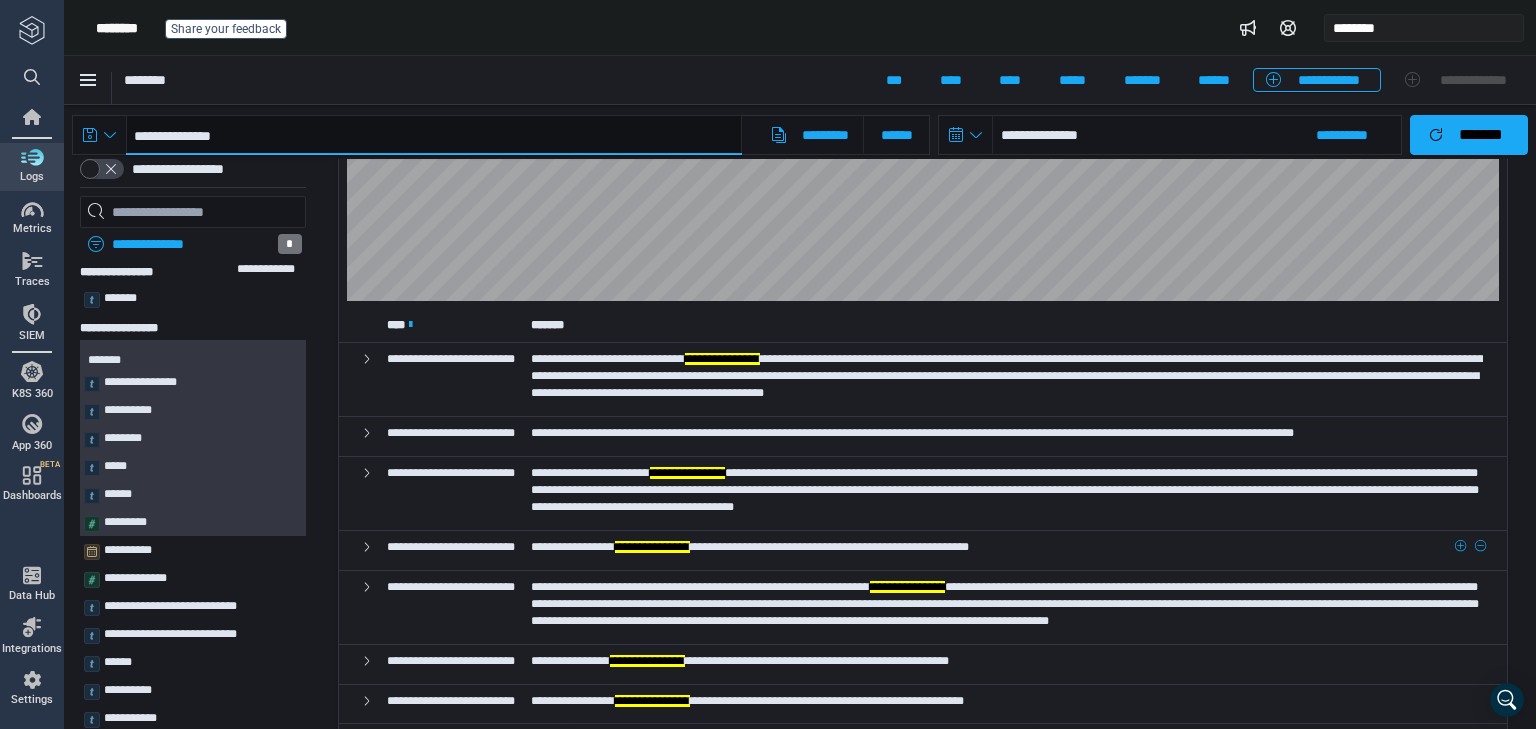 scroll, scrollTop: 160, scrollLeft: 0, axis: vertical 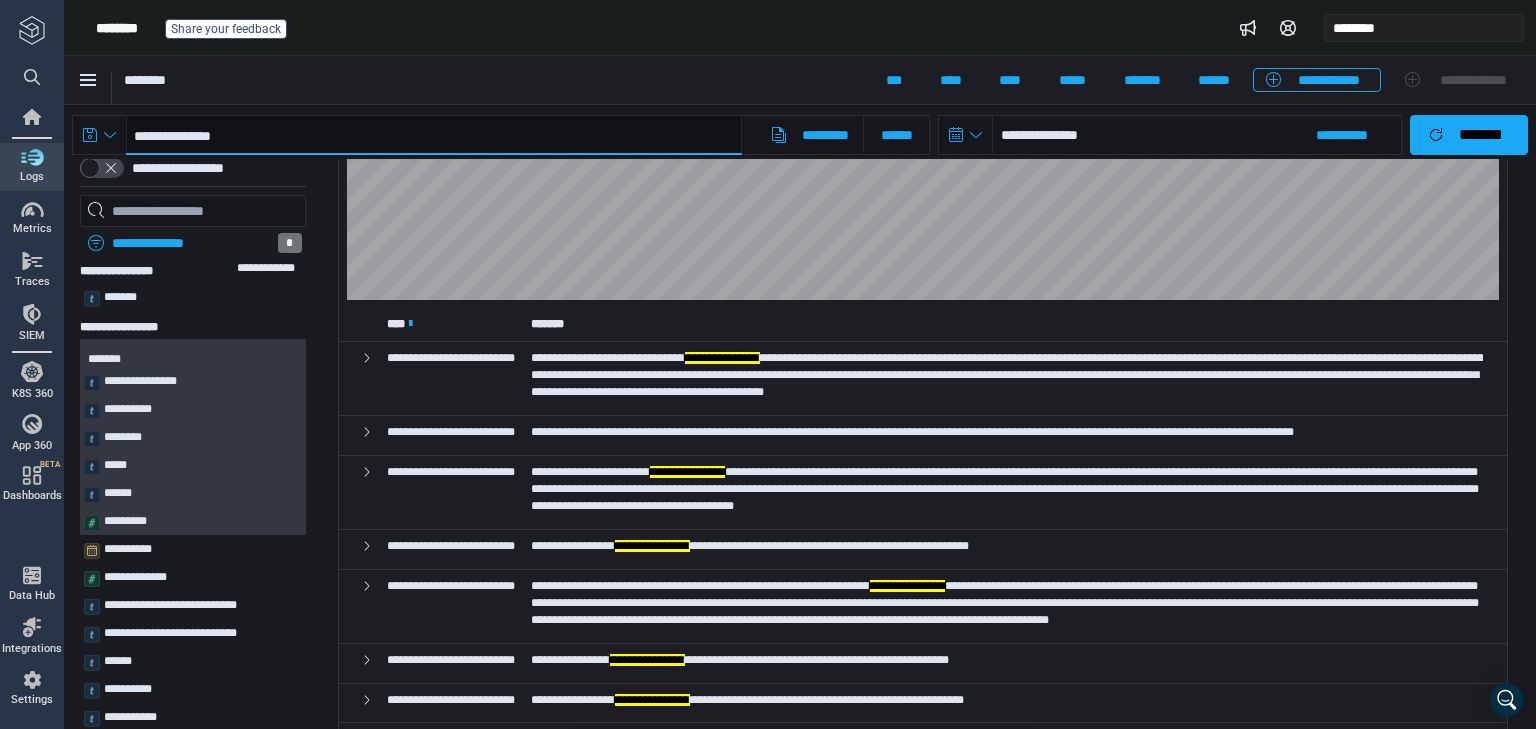 type on "**********" 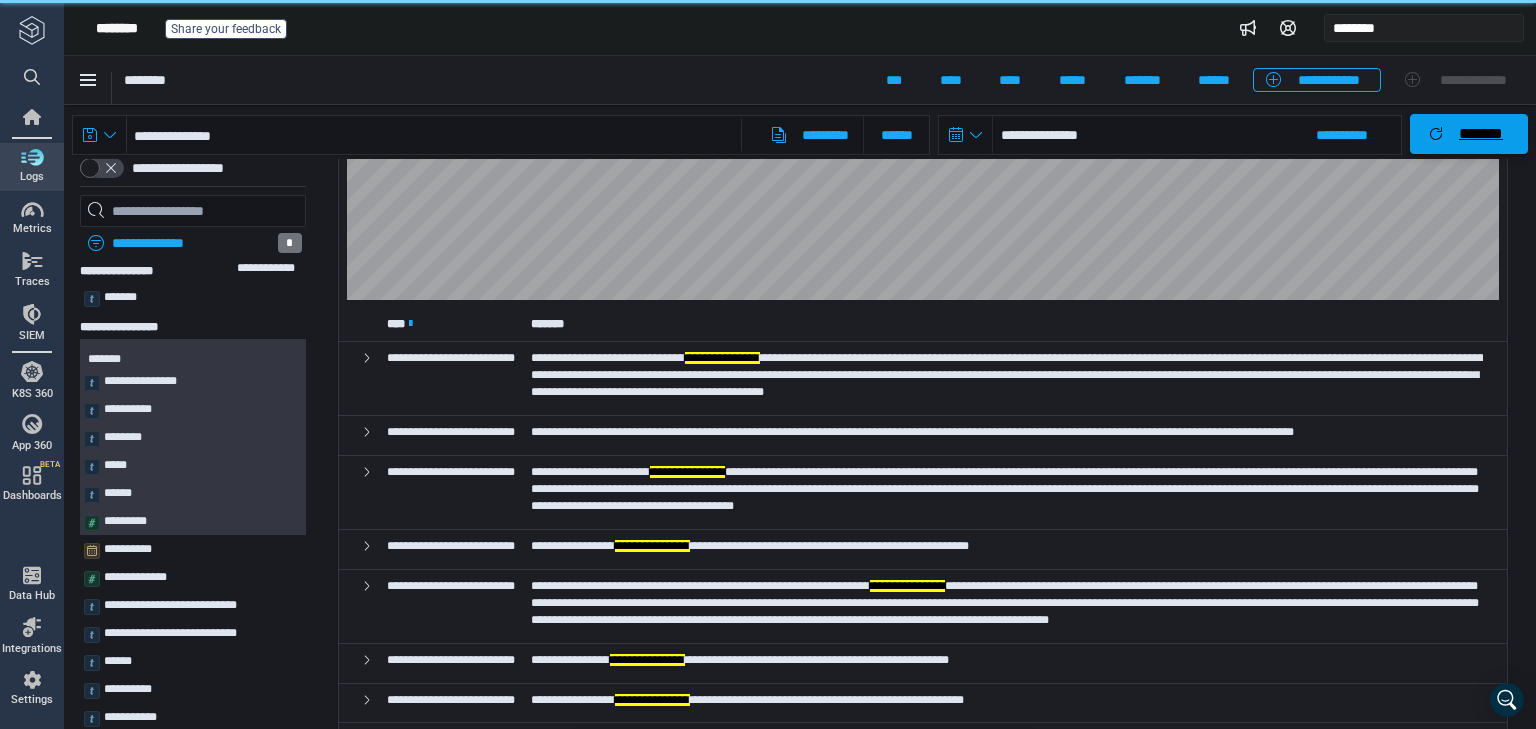 click on "*******" at bounding box center [1481, 134] 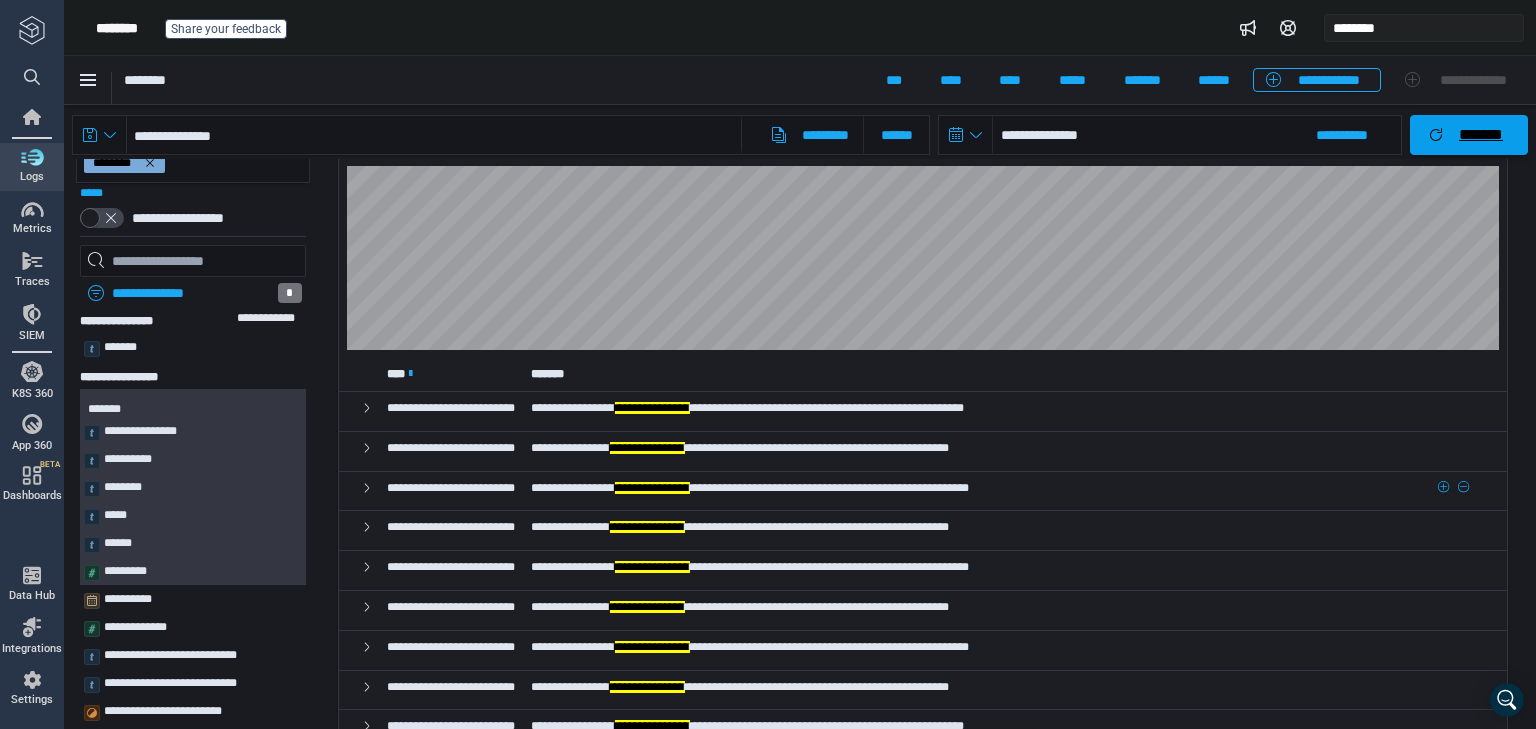 scroll, scrollTop: 0, scrollLeft: 0, axis: both 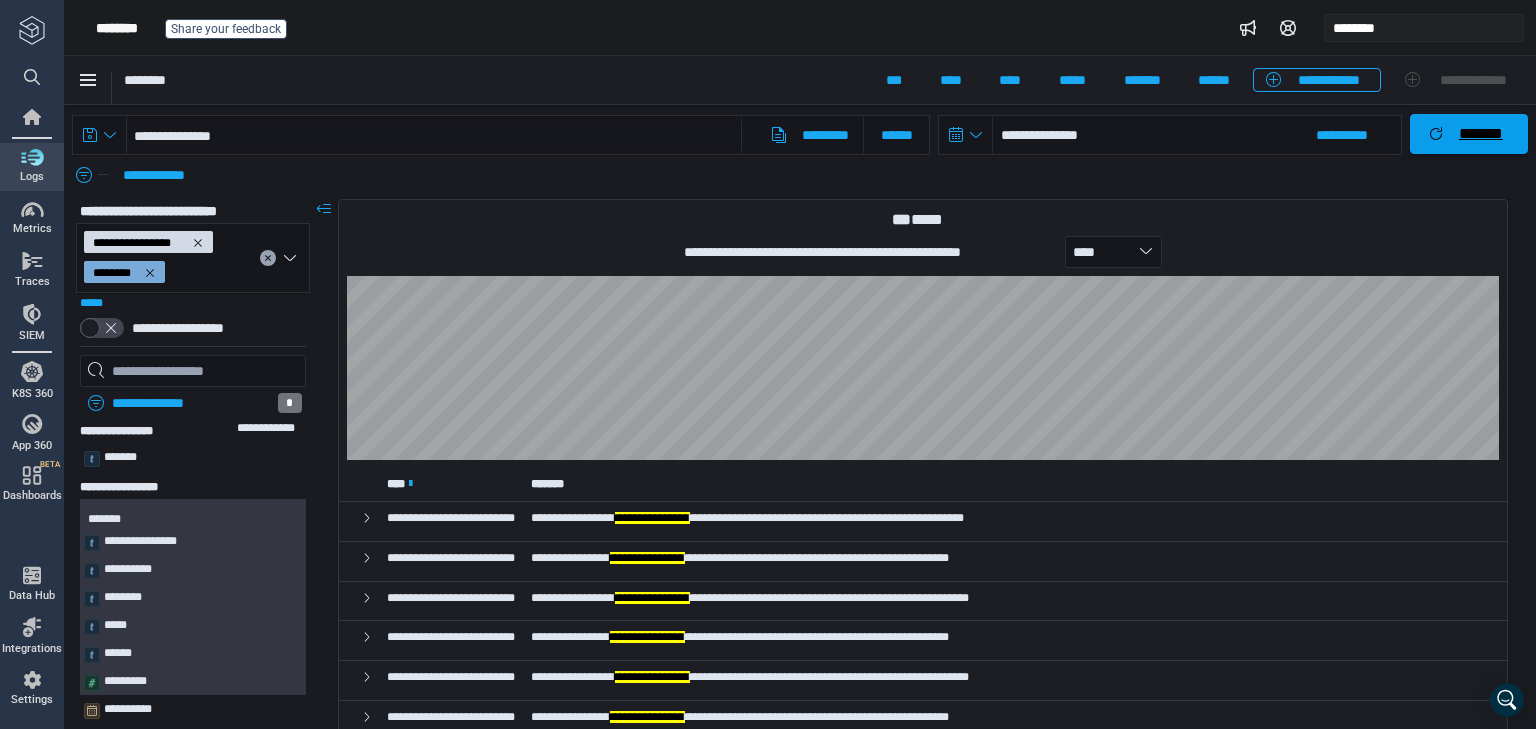 click on "*******" at bounding box center [1481, 134] 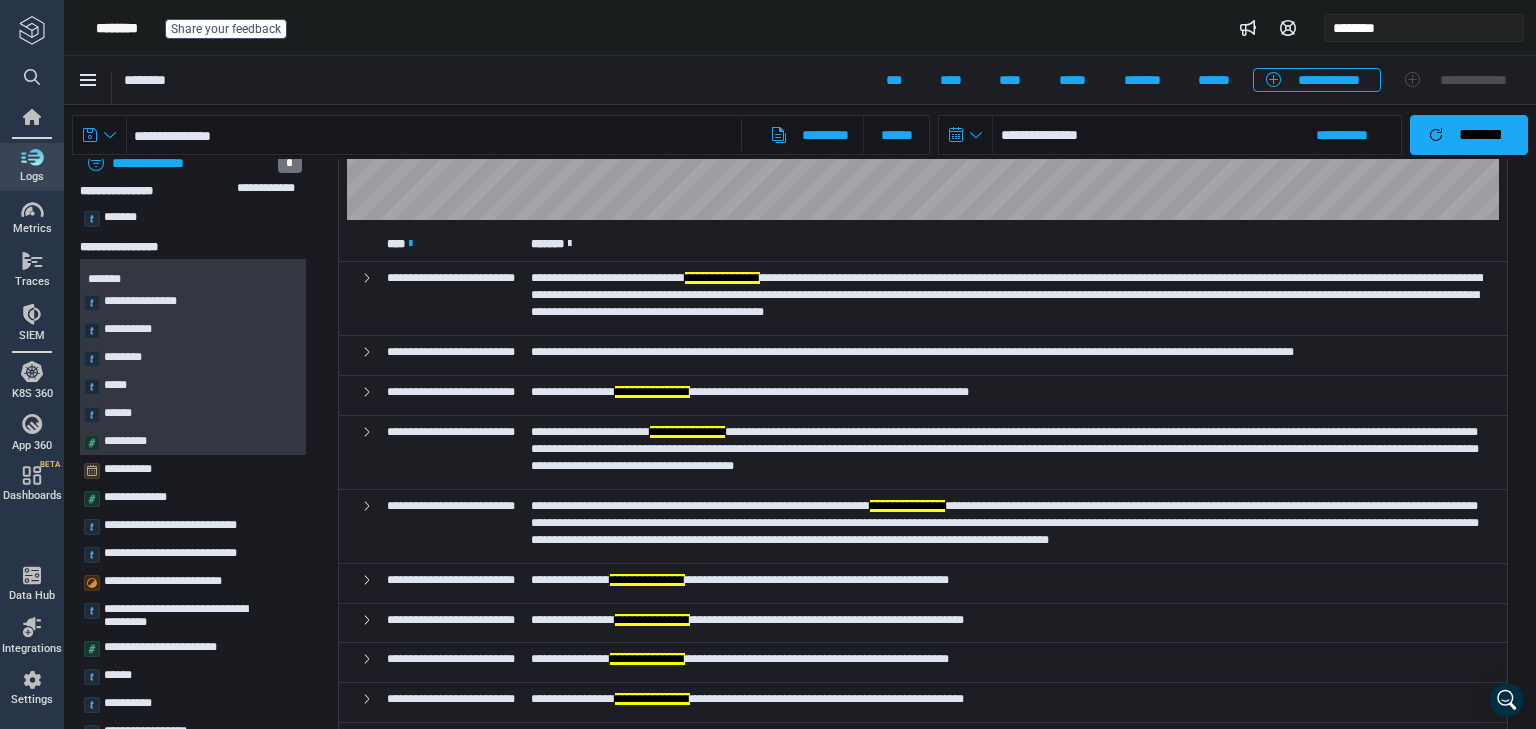 scroll, scrollTop: 0, scrollLeft: 0, axis: both 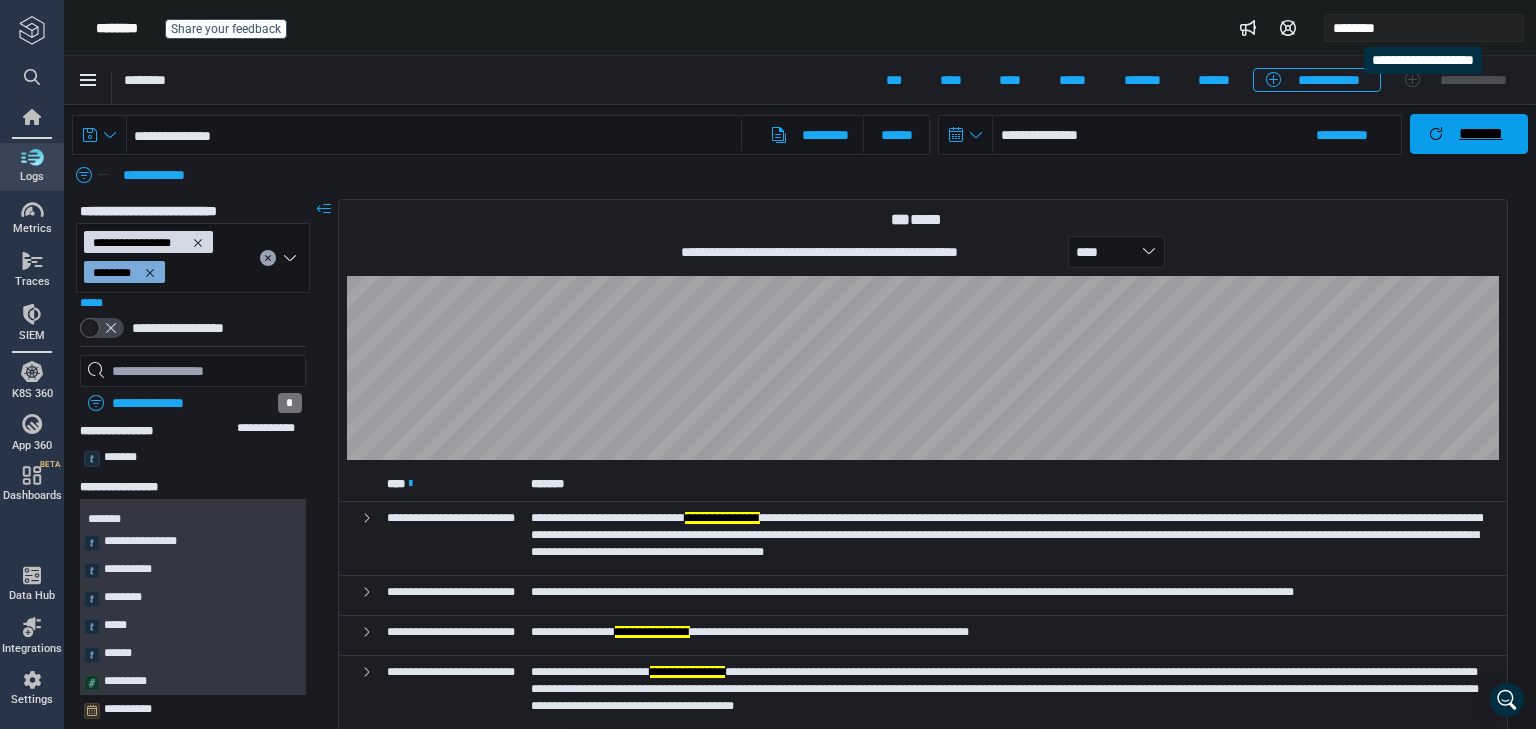 click on "*******" at bounding box center [1481, 134] 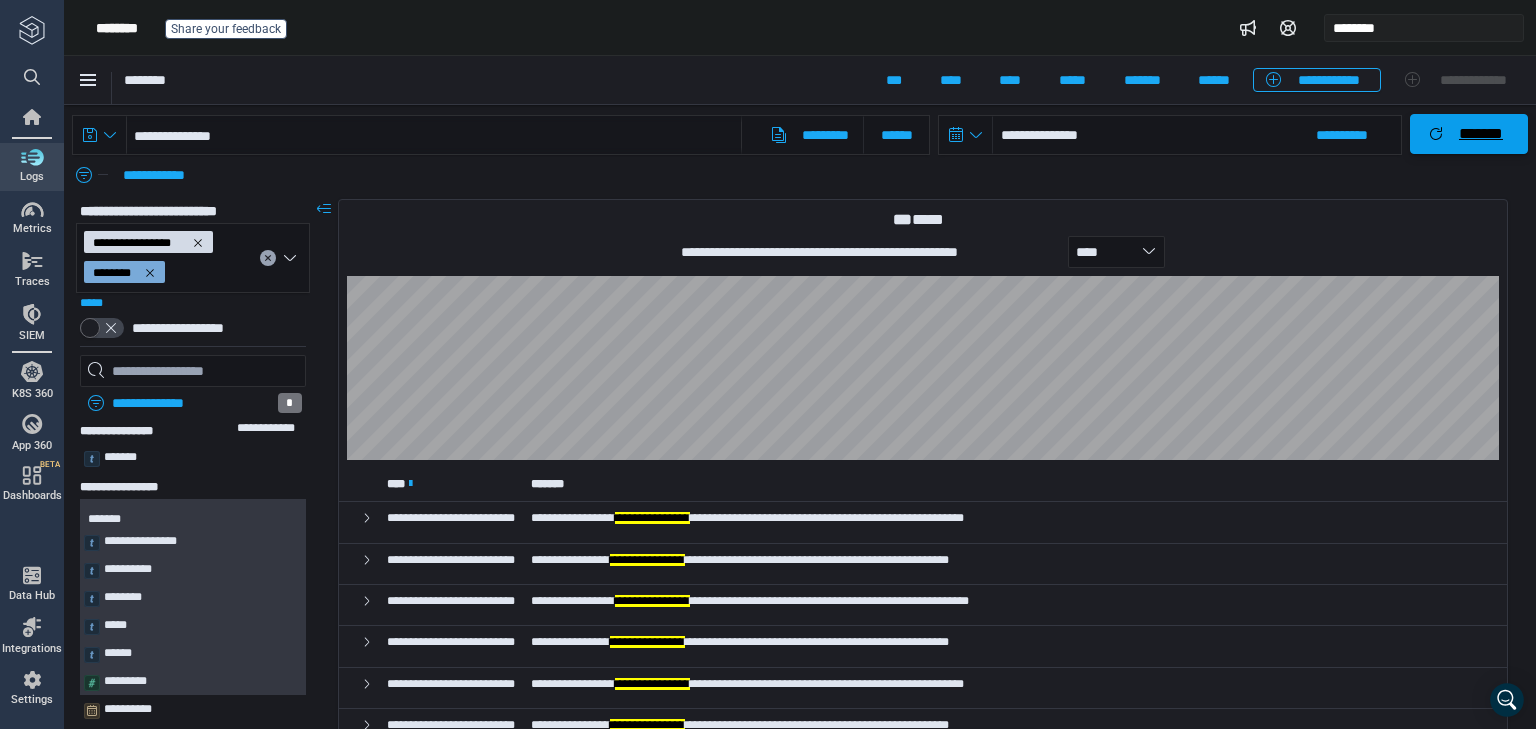 click on "*******" at bounding box center [1481, 134] 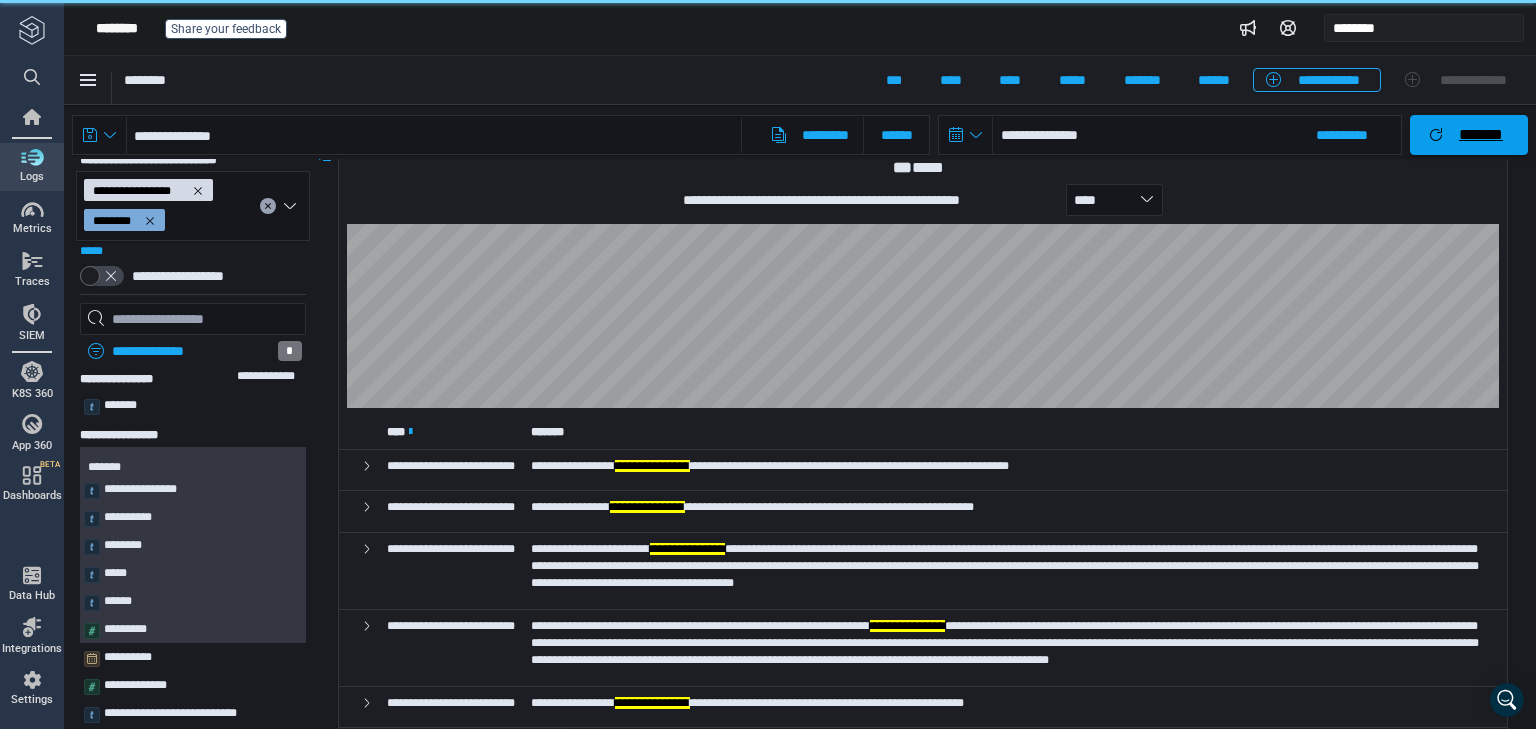 scroll, scrollTop: 80, scrollLeft: 0, axis: vertical 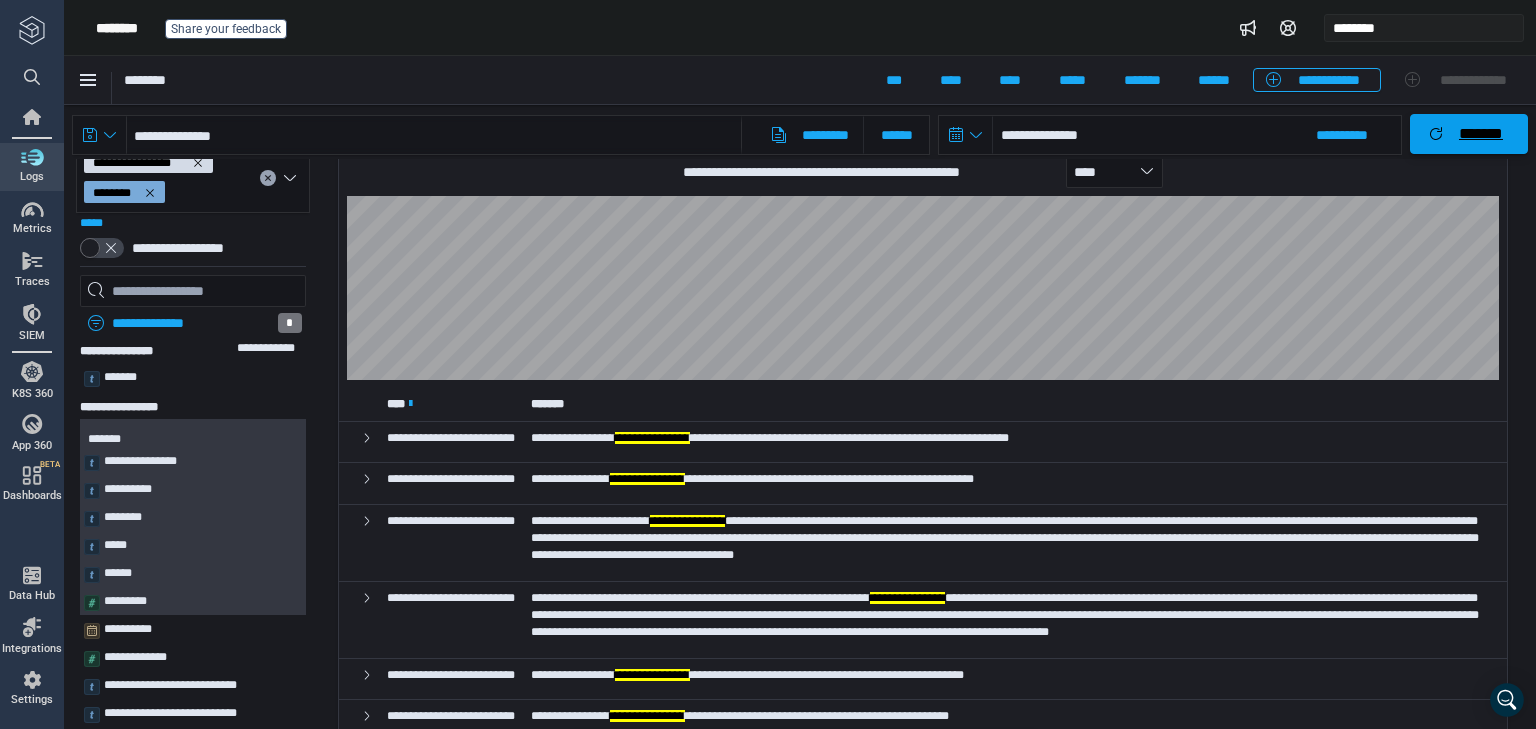 click on "*******" at bounding box center (1481, 134) 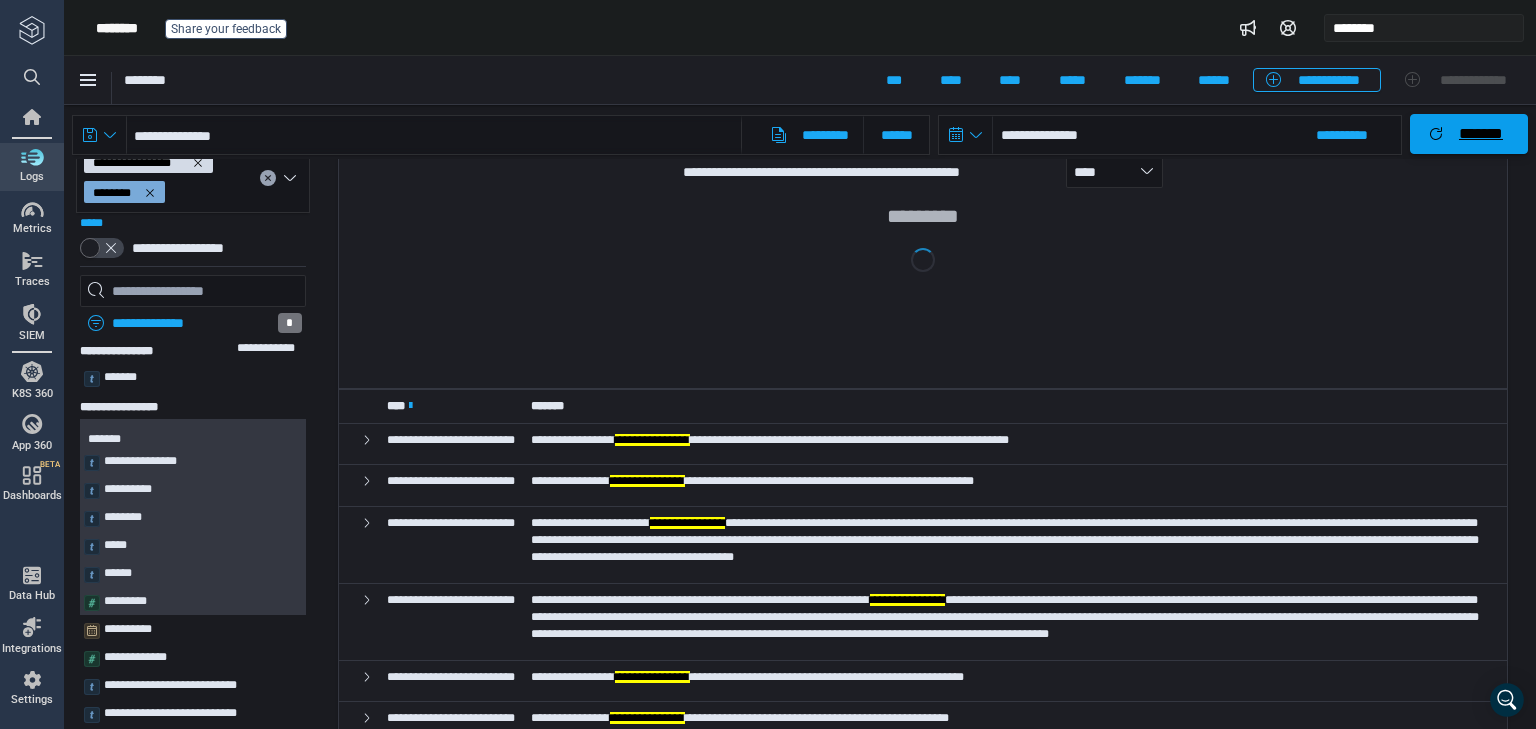 scroll, scrollTop: 0, scrollLeft: 0, axis: both 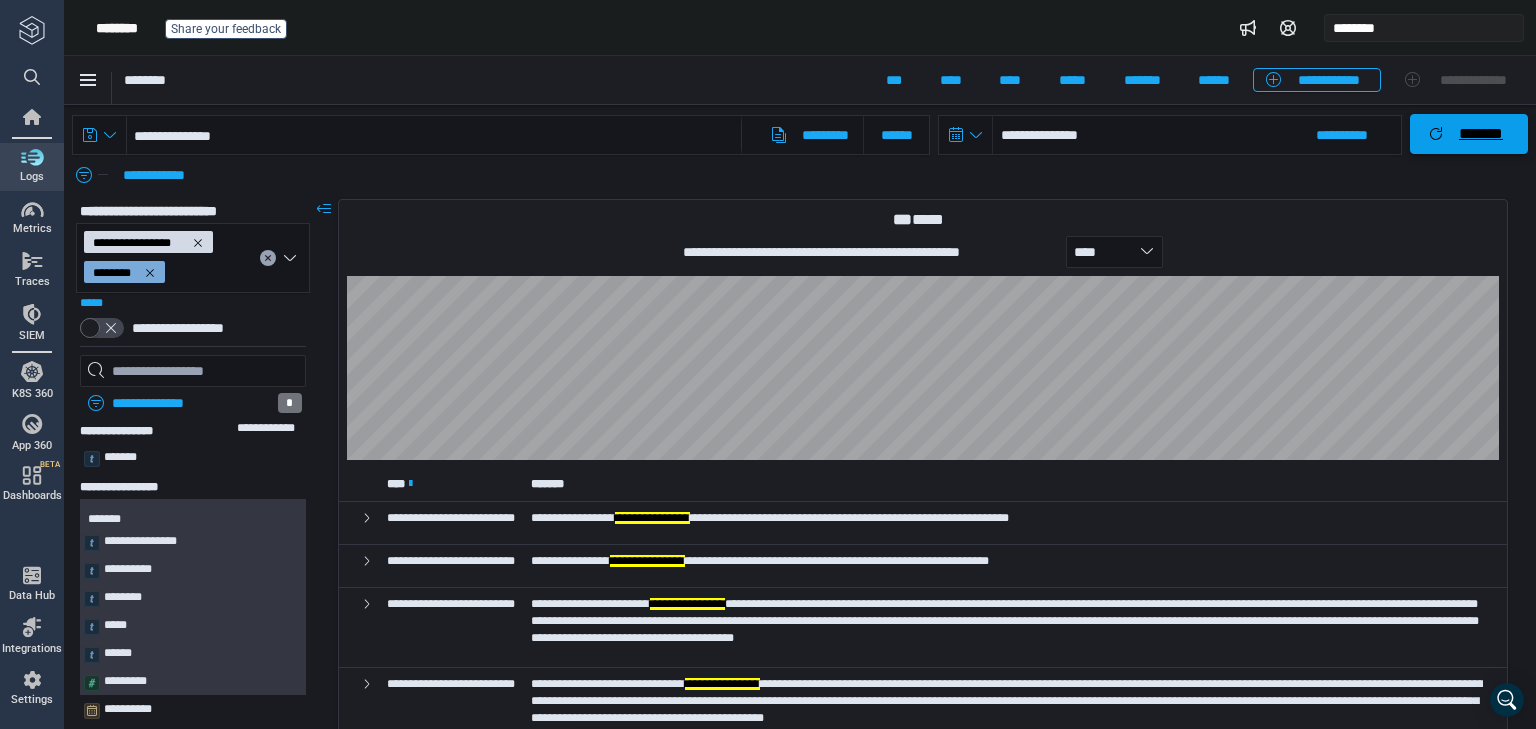 click on "*******" at bounding box center [1481, 134] 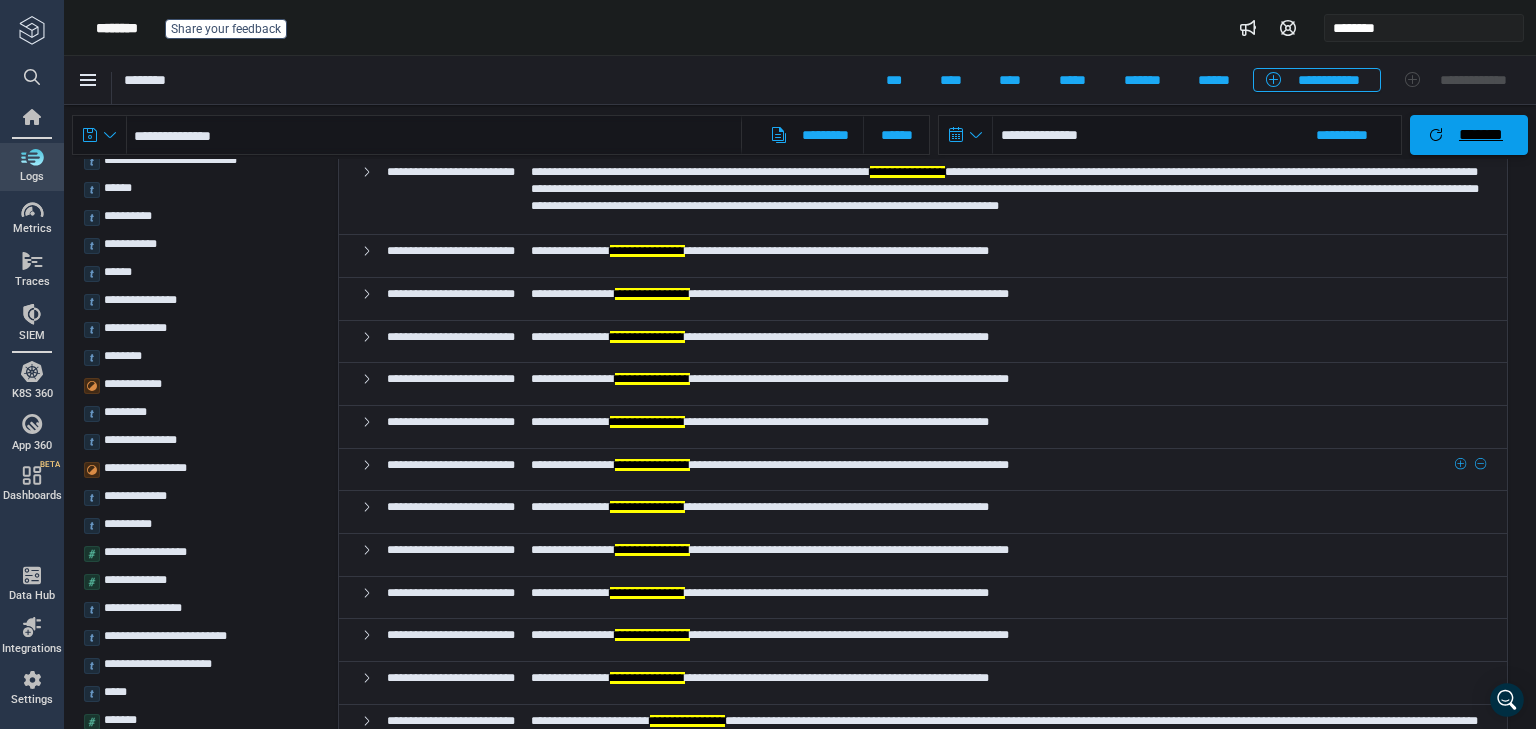 scroll, scrollTop: 800, scrollLeft: 0, axis: vertical 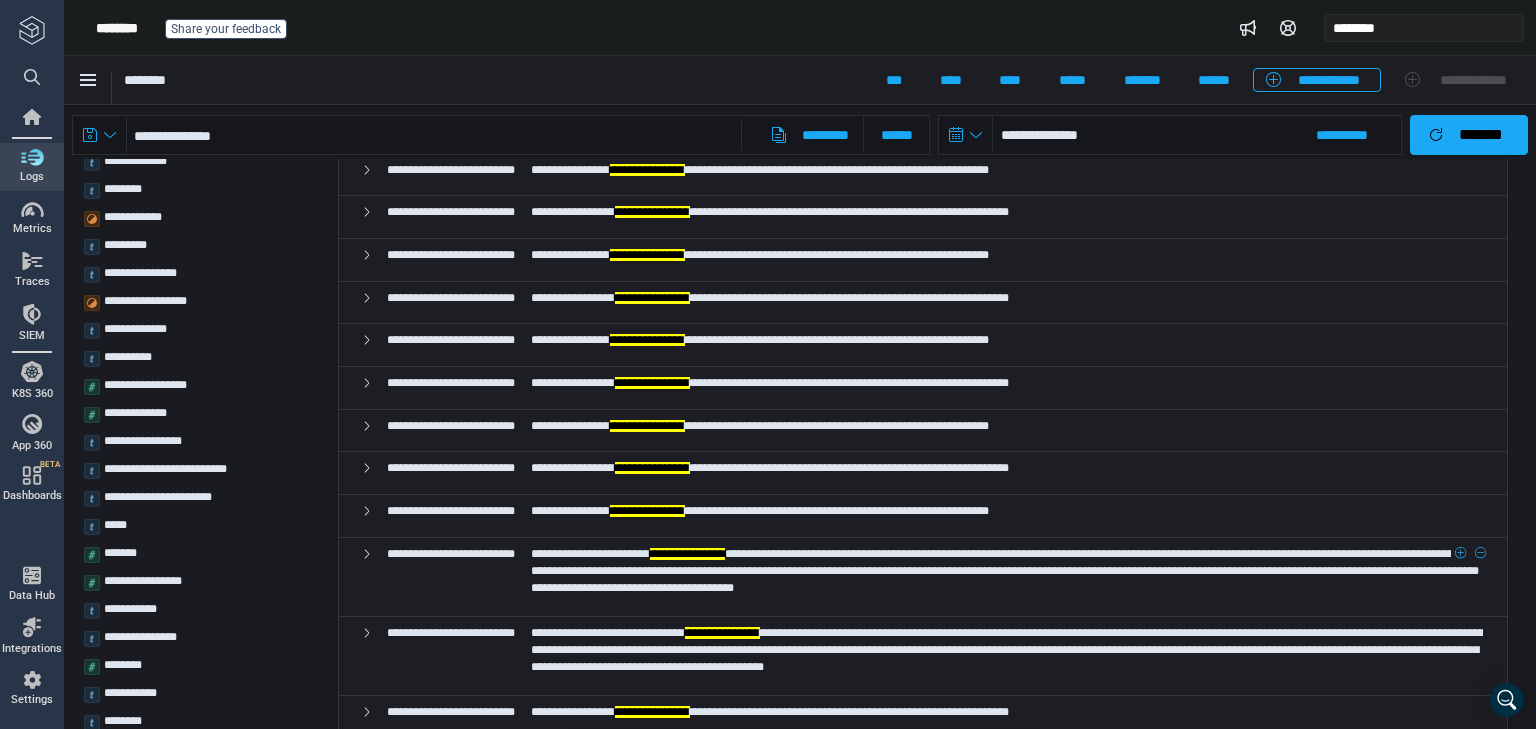 click on "[FULL_NAME] [ADDRESS] [CITY], [STATE] [ZIP_CODE]" at bounding box center [1005, 571] 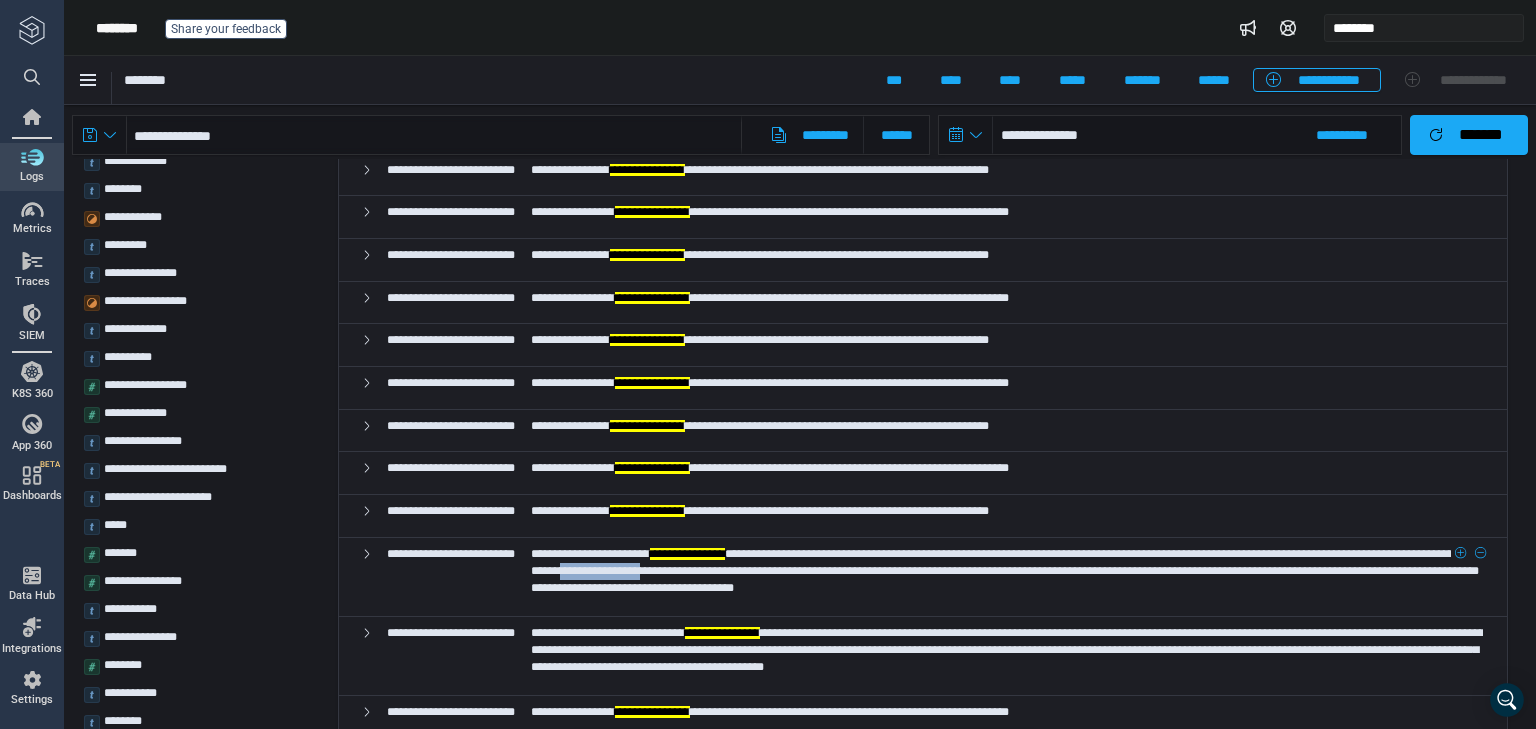 click on "[FULL_NAME] [ADDRESS] [CITY], [STATE] [ZIP_CODE]" at bounding box center [1005, 571] 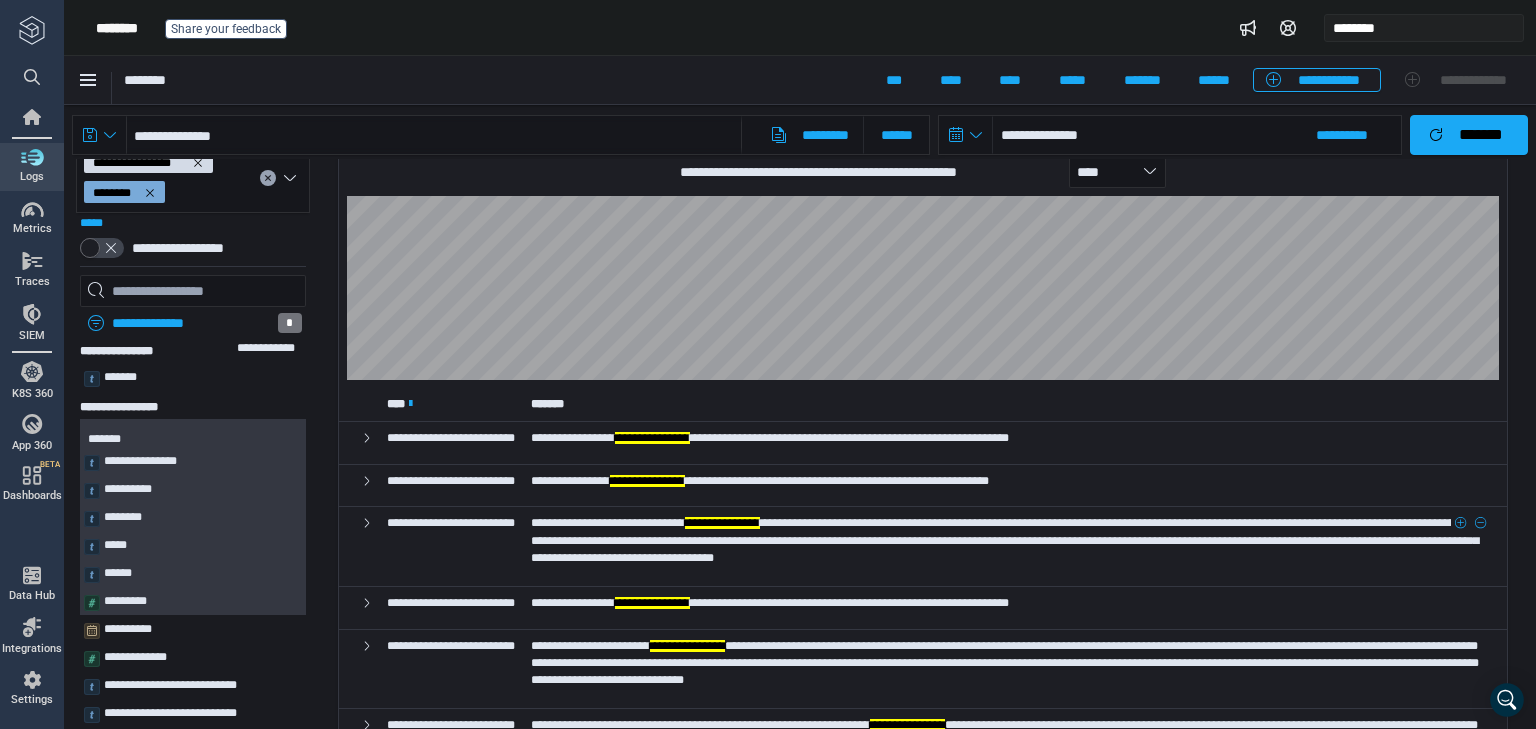 scroll, scrollTop: 0, scrollLeft: 0, axis: both 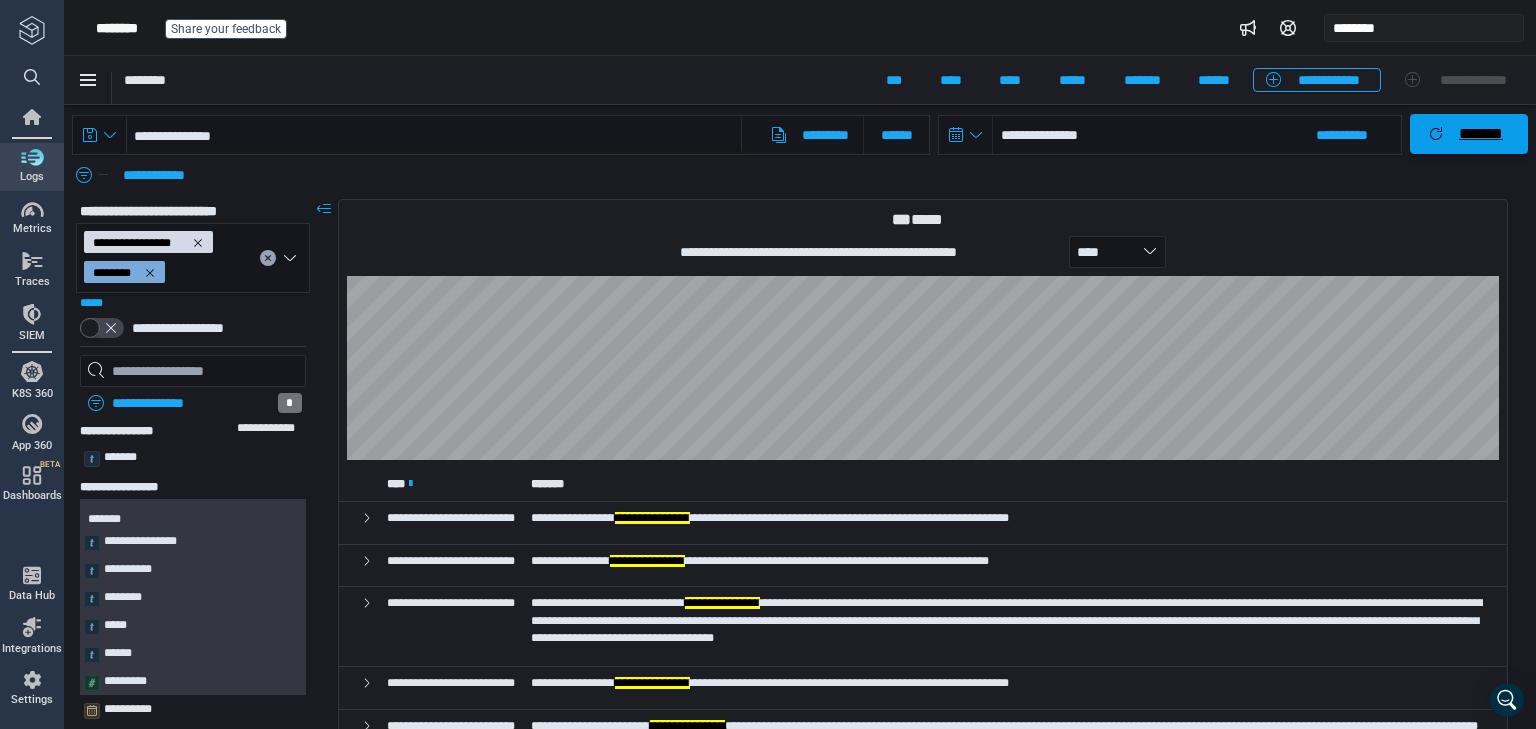 click on "*******" at bounding box center [1481, 134] 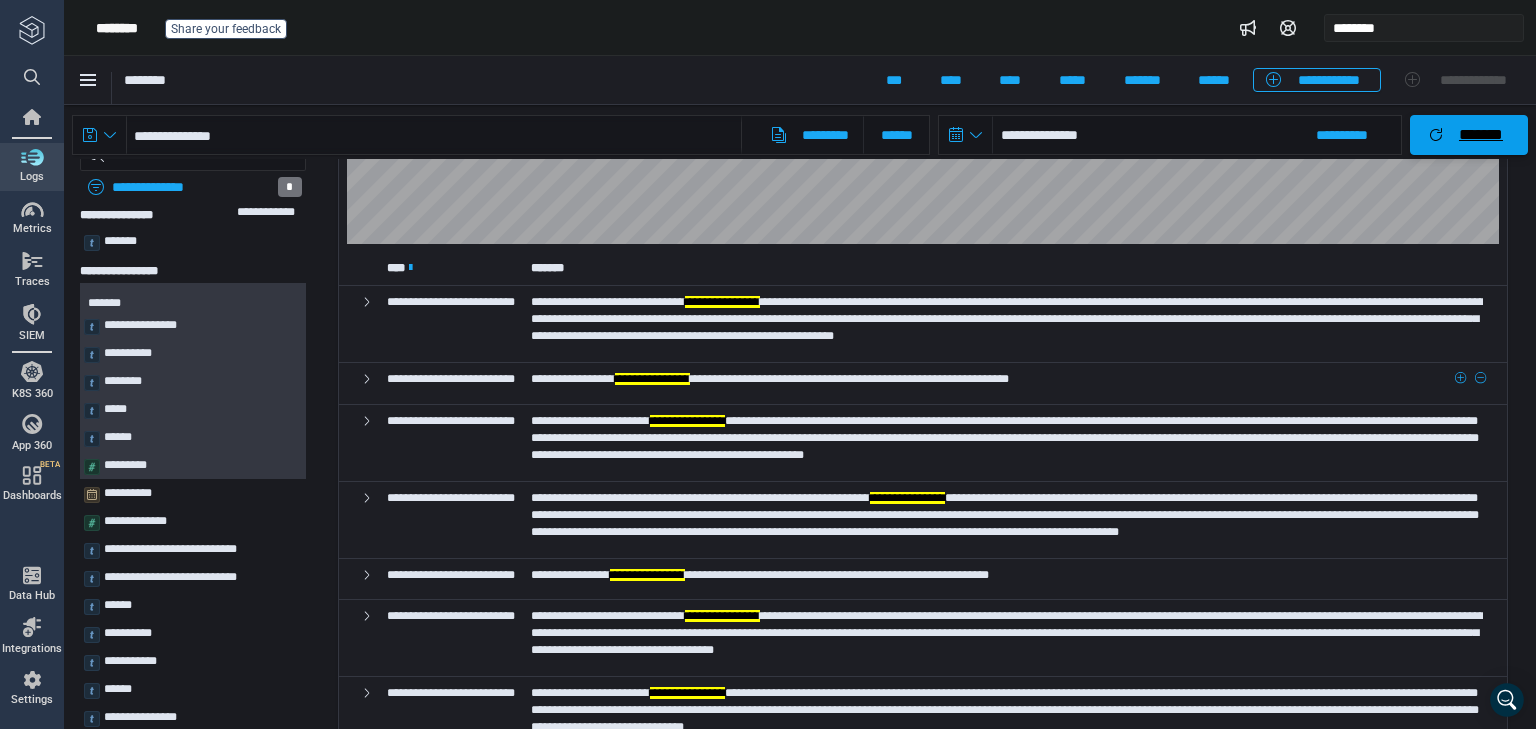 scroll, scrollTop: 0, scrollLeft: 0, axis: both 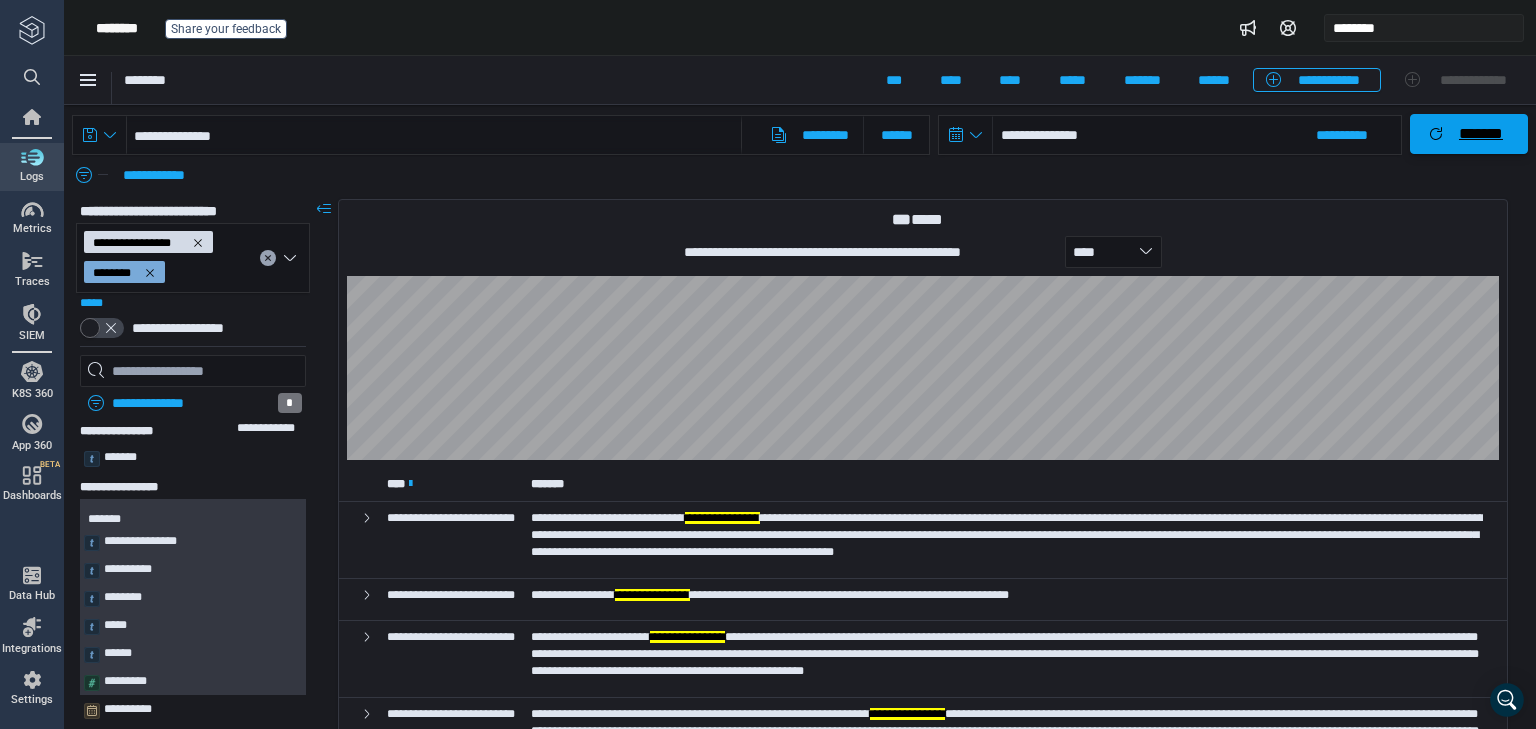 click on "*******" at bounding box center [1469, 134] 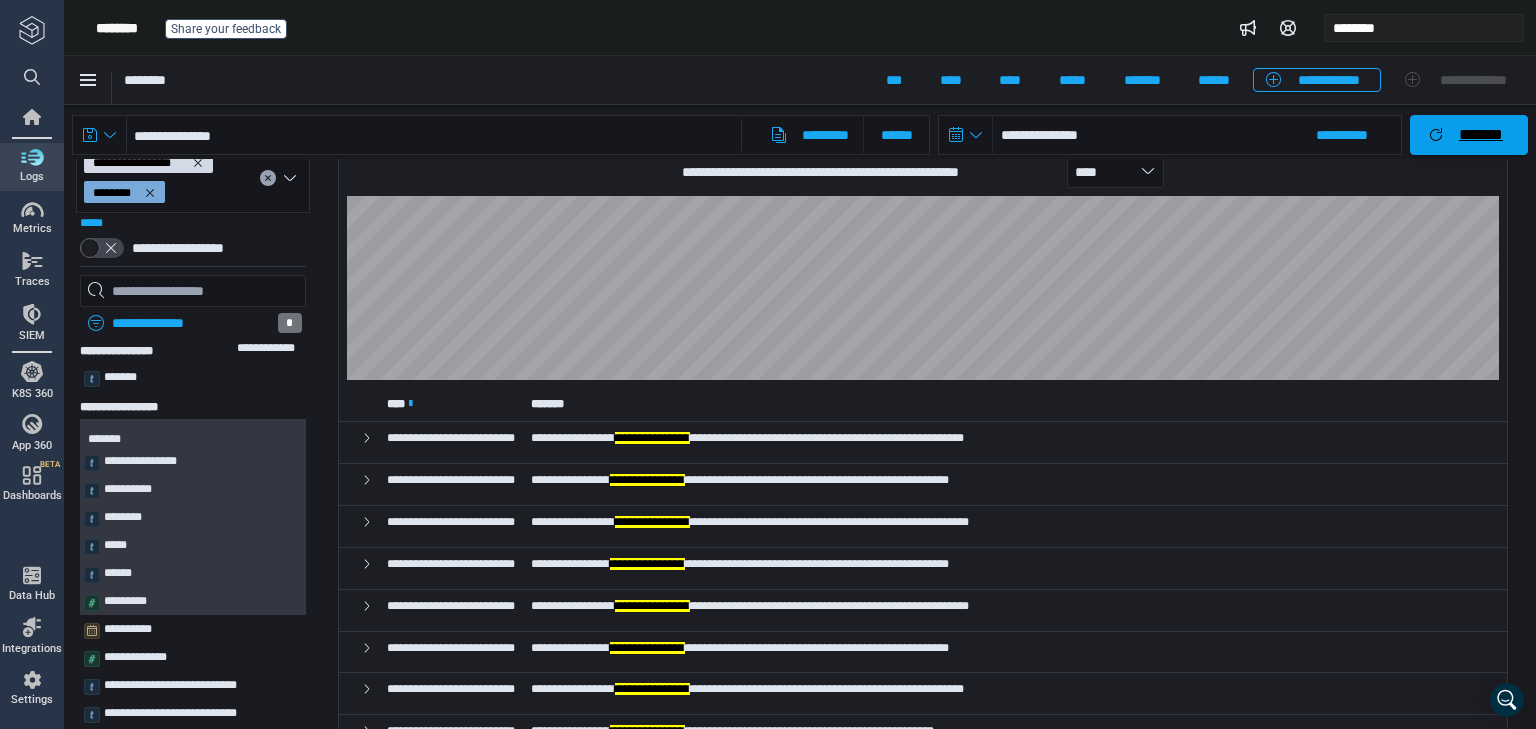 scroll, scrollTop: 0, scrollLeft: 0, axis: both 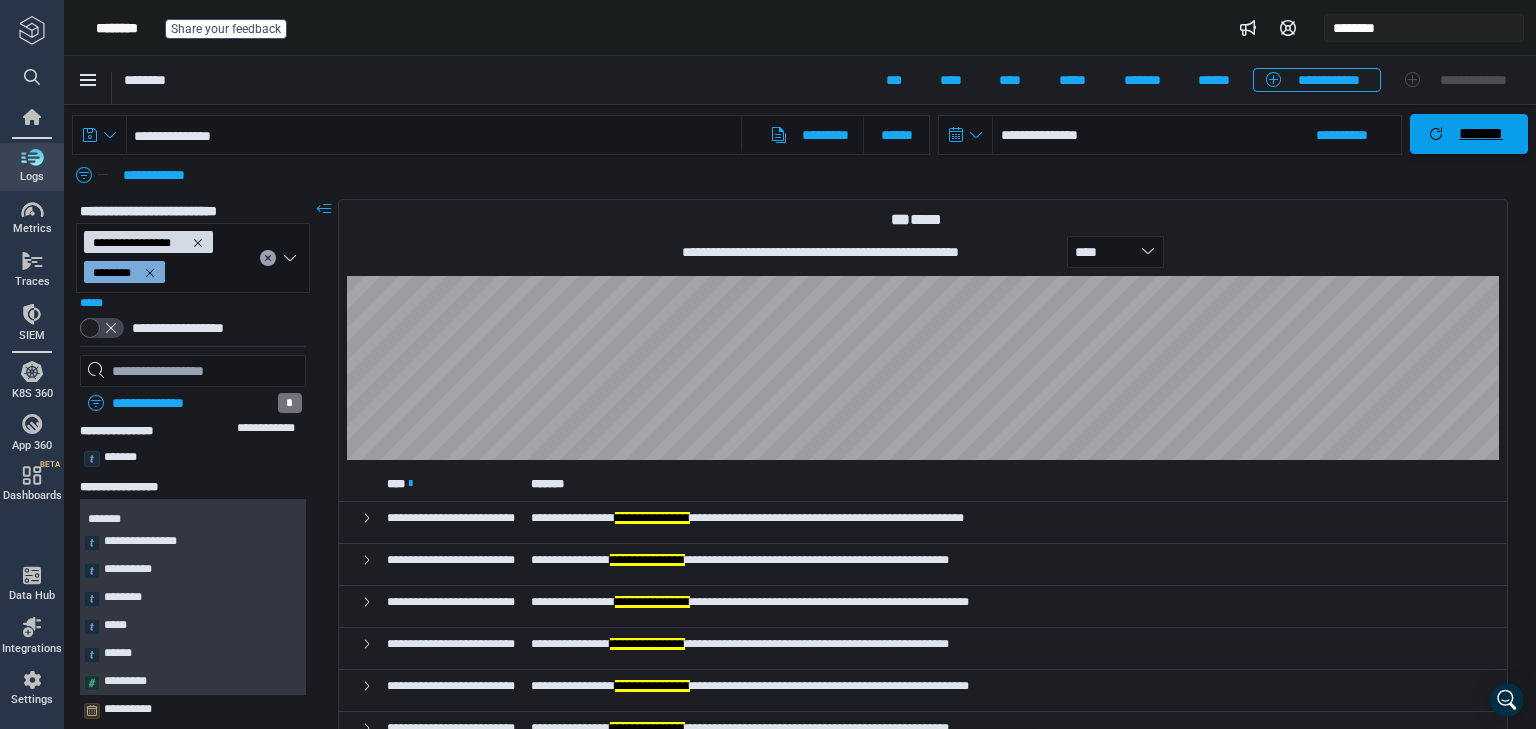 click on "*******" at bounding box center (1481, 134) 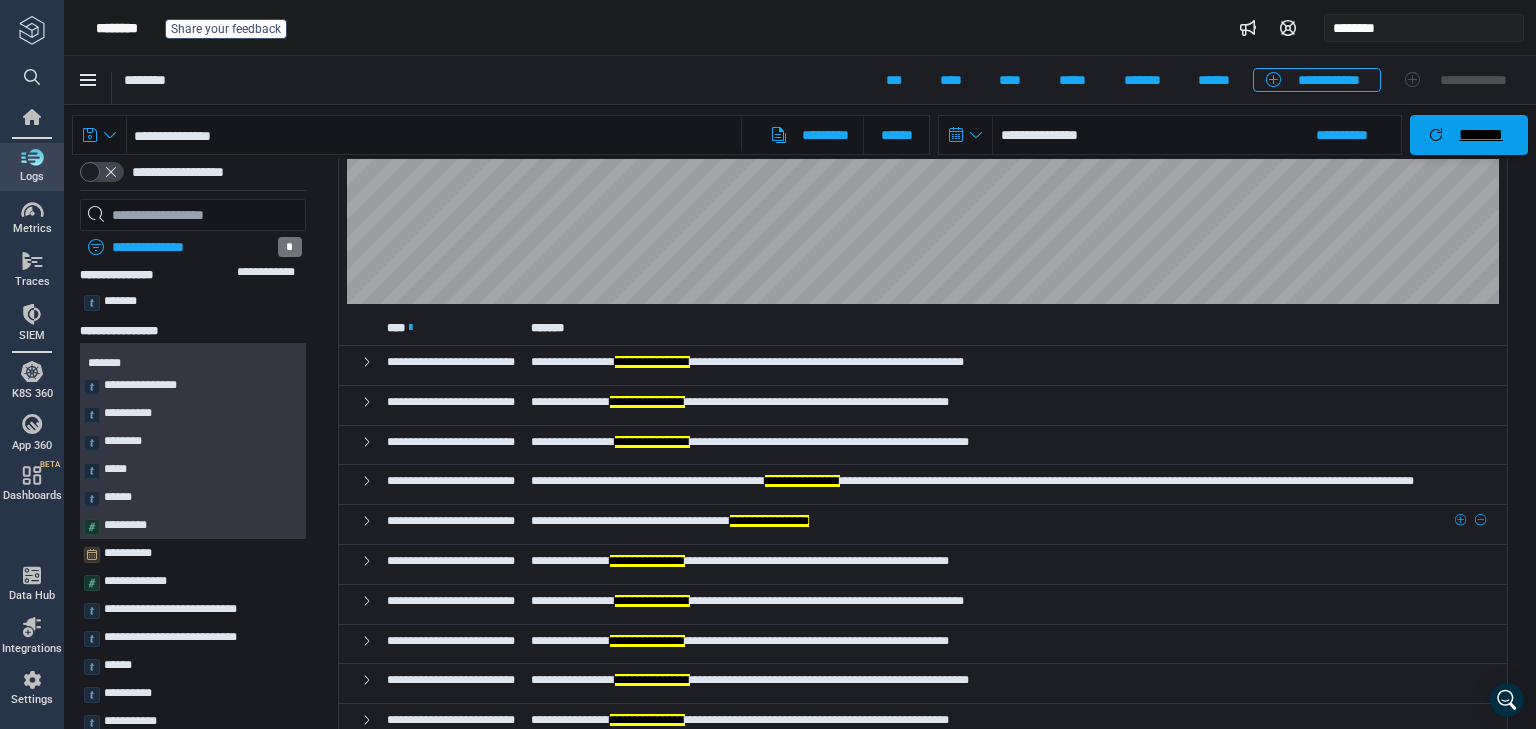 scroll, scrollTop: 160, scrollLeft: 0, axis: vertical 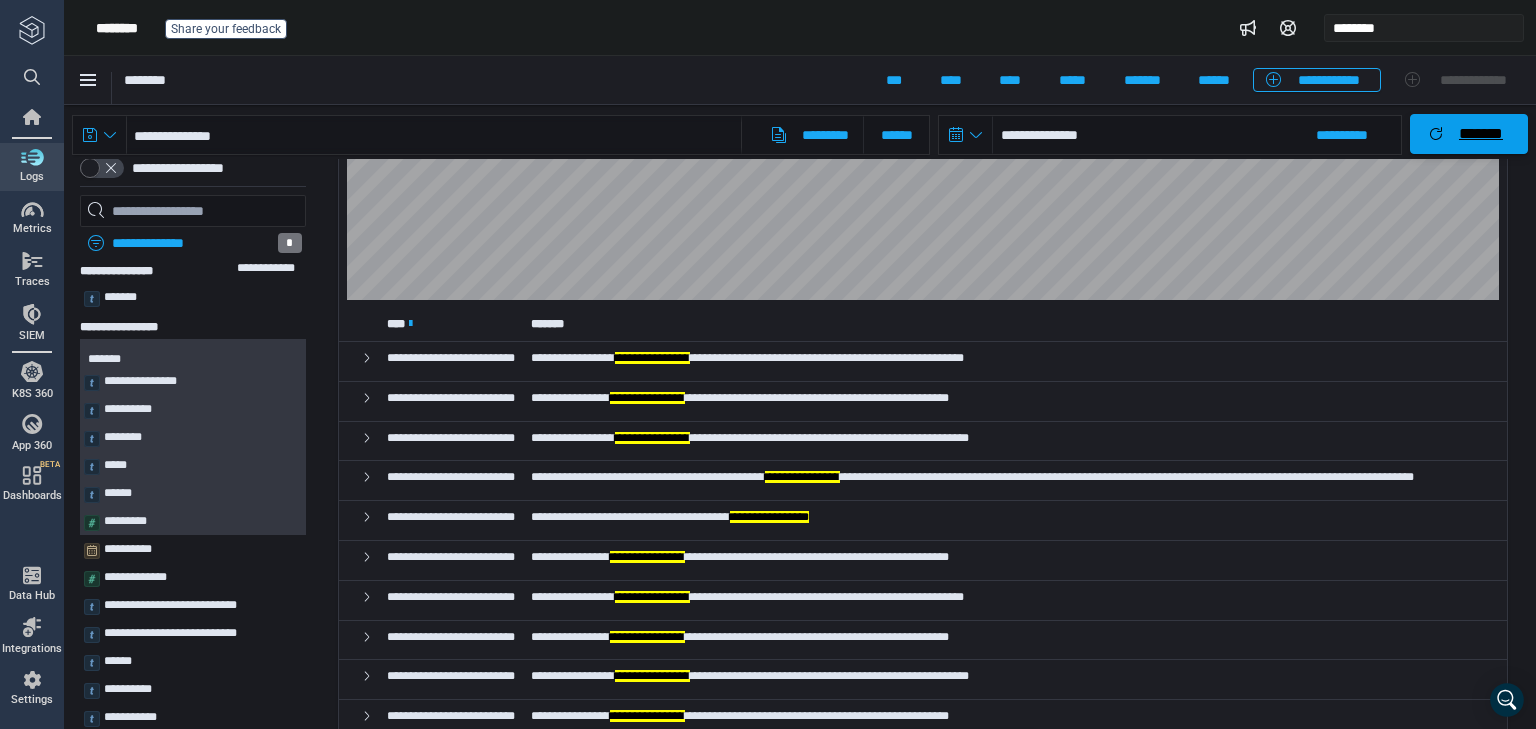 click on "*******" at bounding box center (1481, 134) 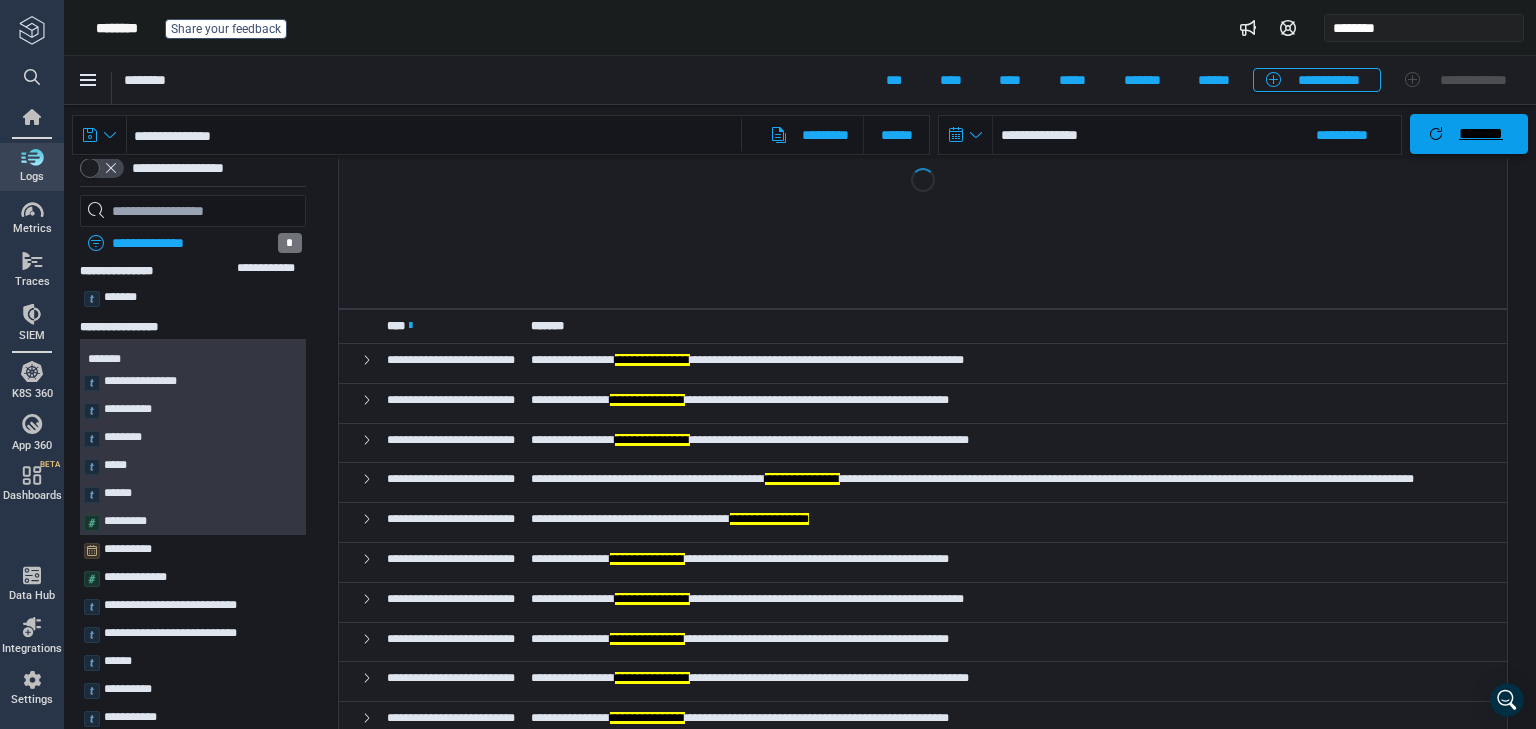 scroll, scrollTop: 0, scrollLeft: 0, axis: both 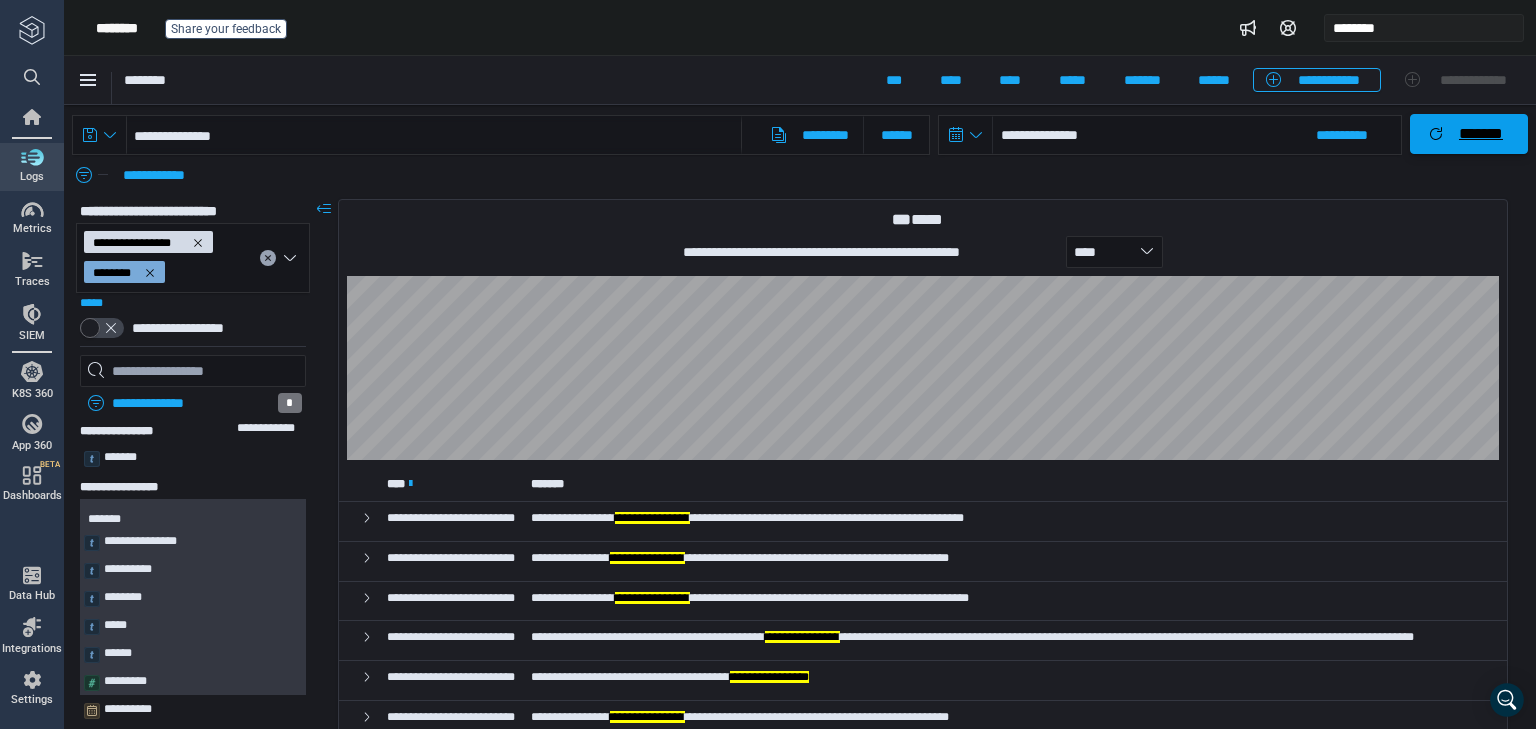 click on "*******" at bounding box center (1469, 134) 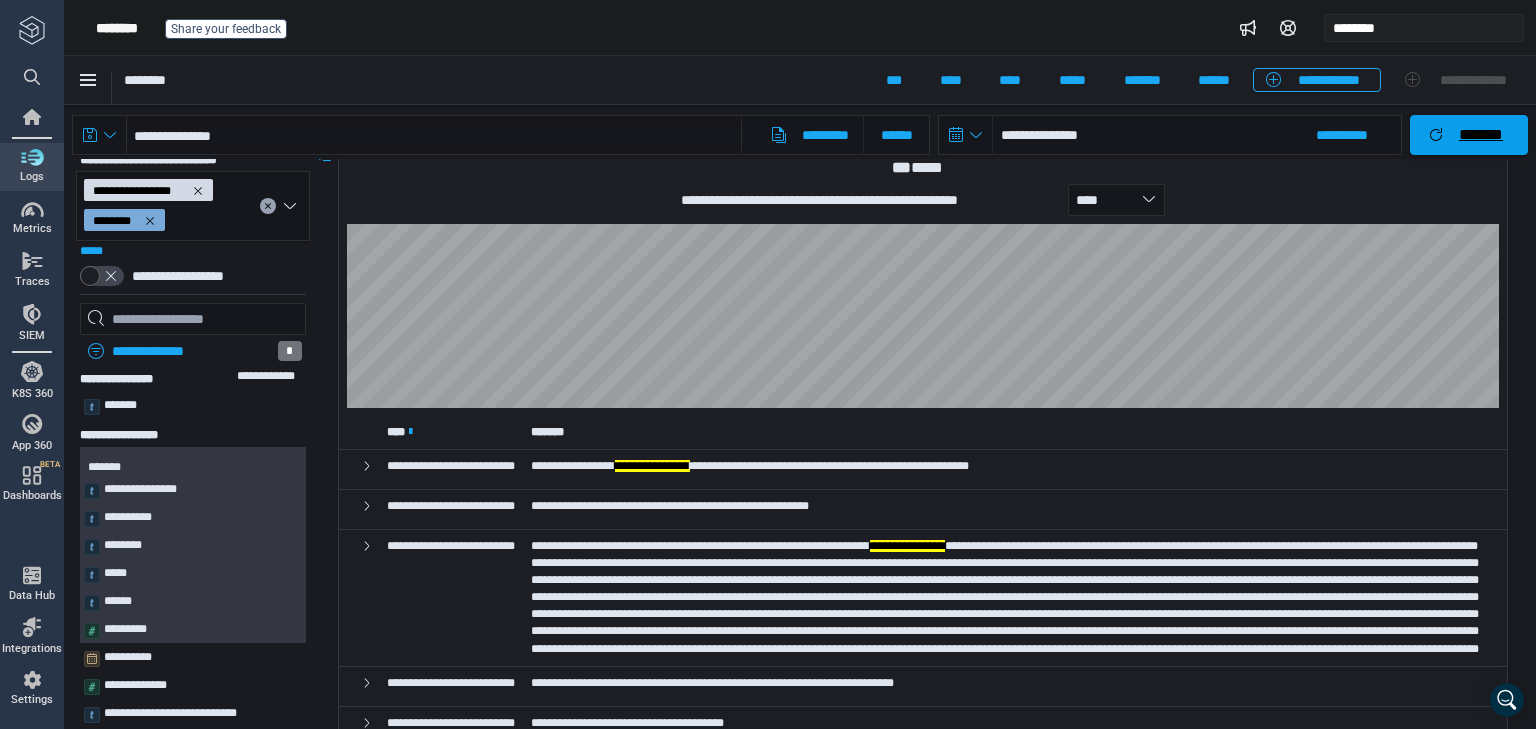 scroll, scrollTop: 80, scrollLeft: 0, axis: vertical 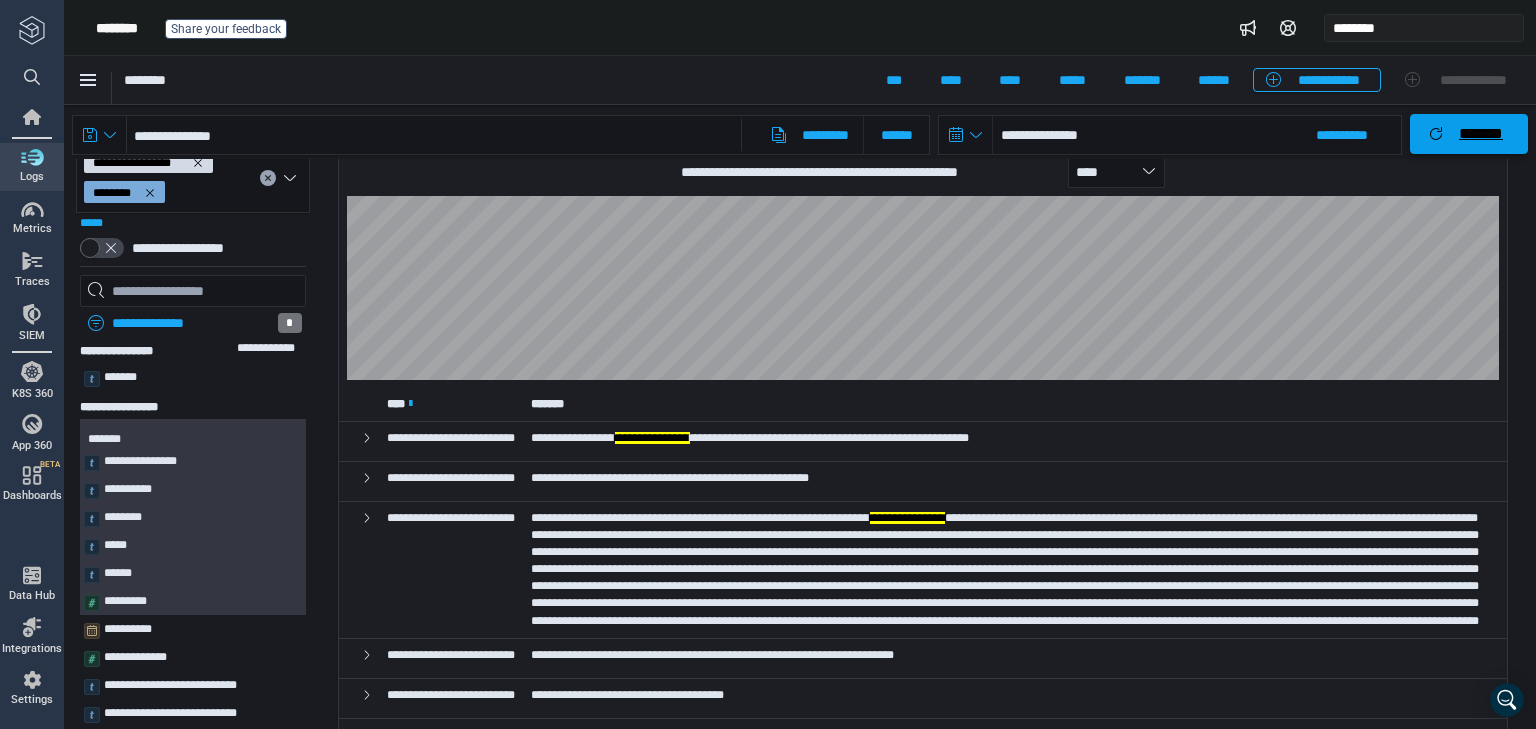 click on "*******" at bounding box center (1481, 134) 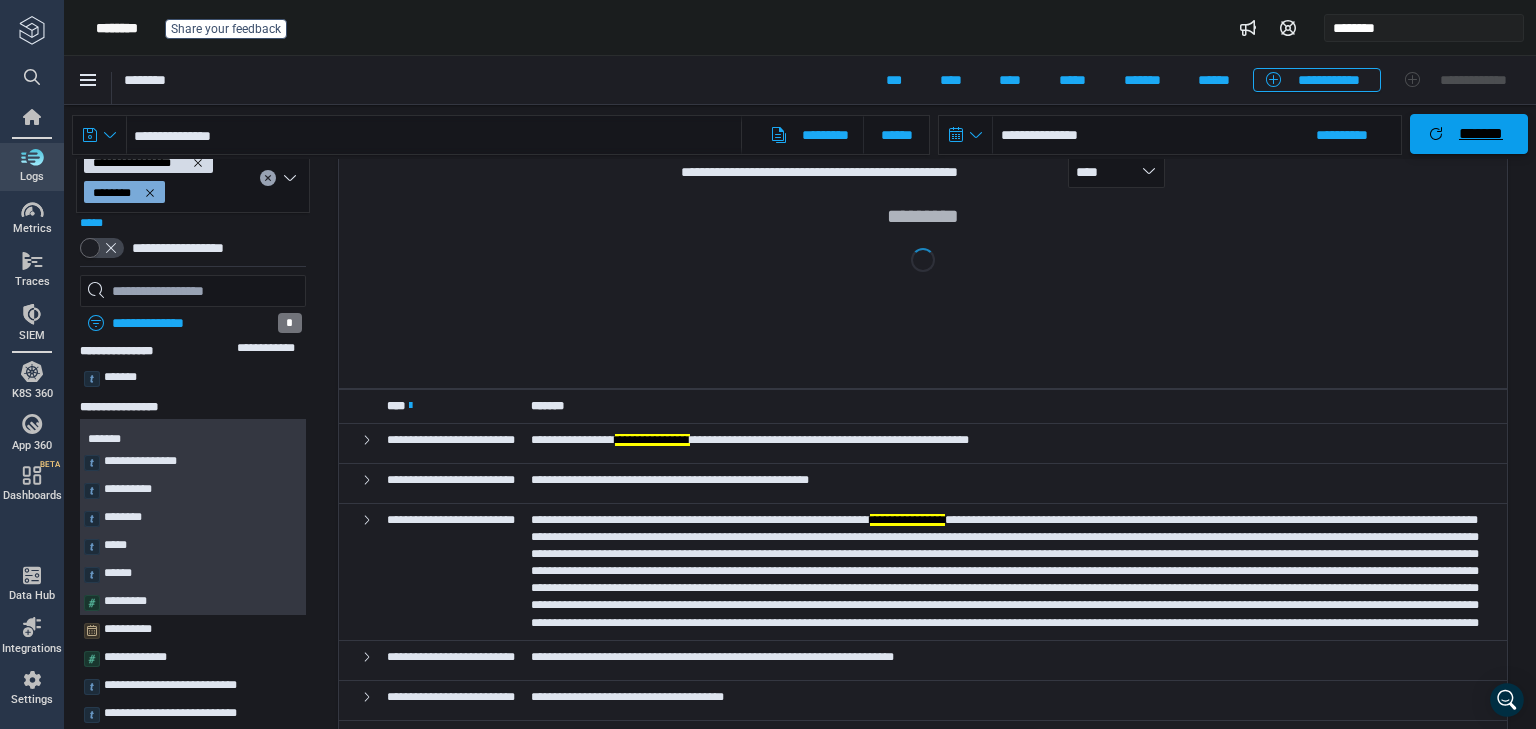 scroll, scrollTop: 0, scrollLeft: 0, axis: both 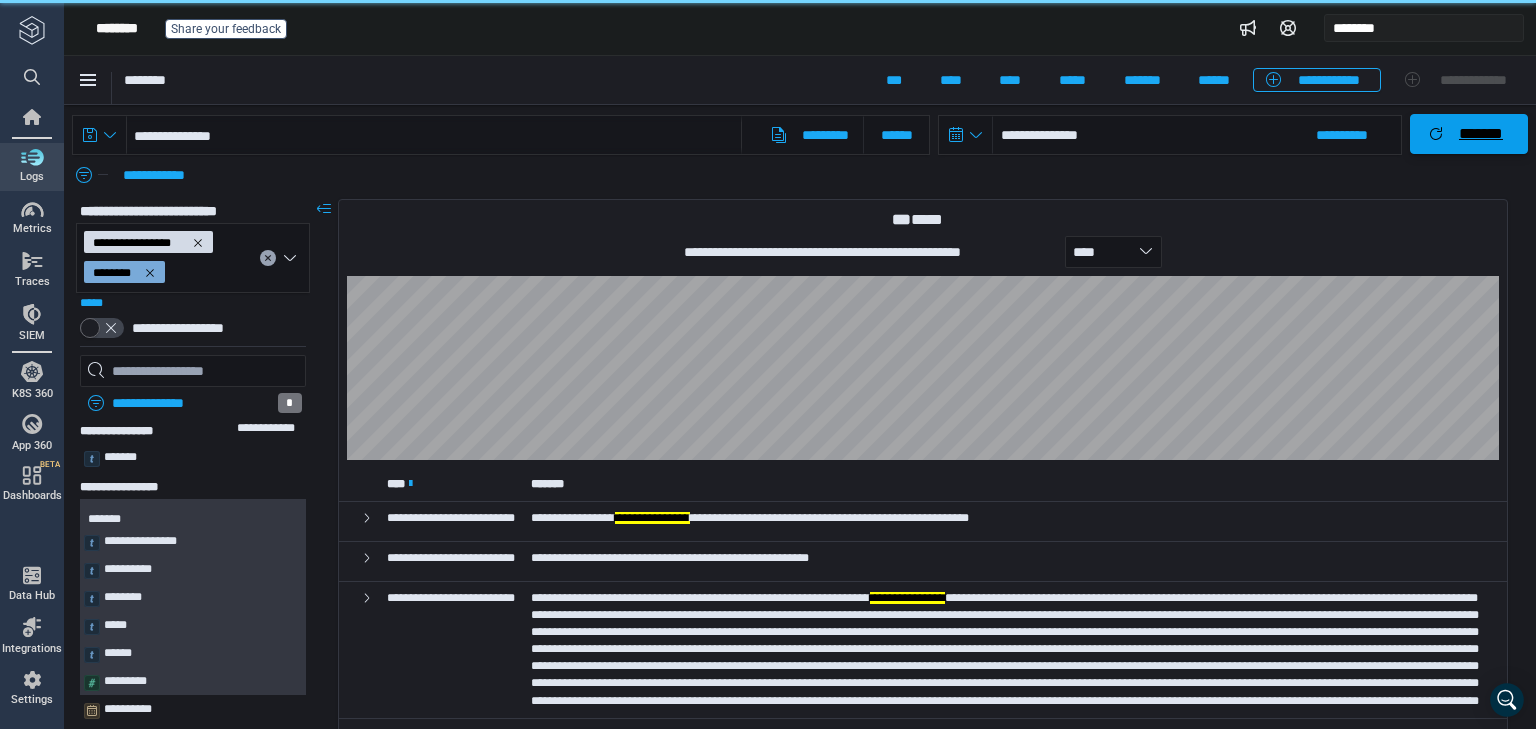 click on "*******" at bounding box center (1481, 134) 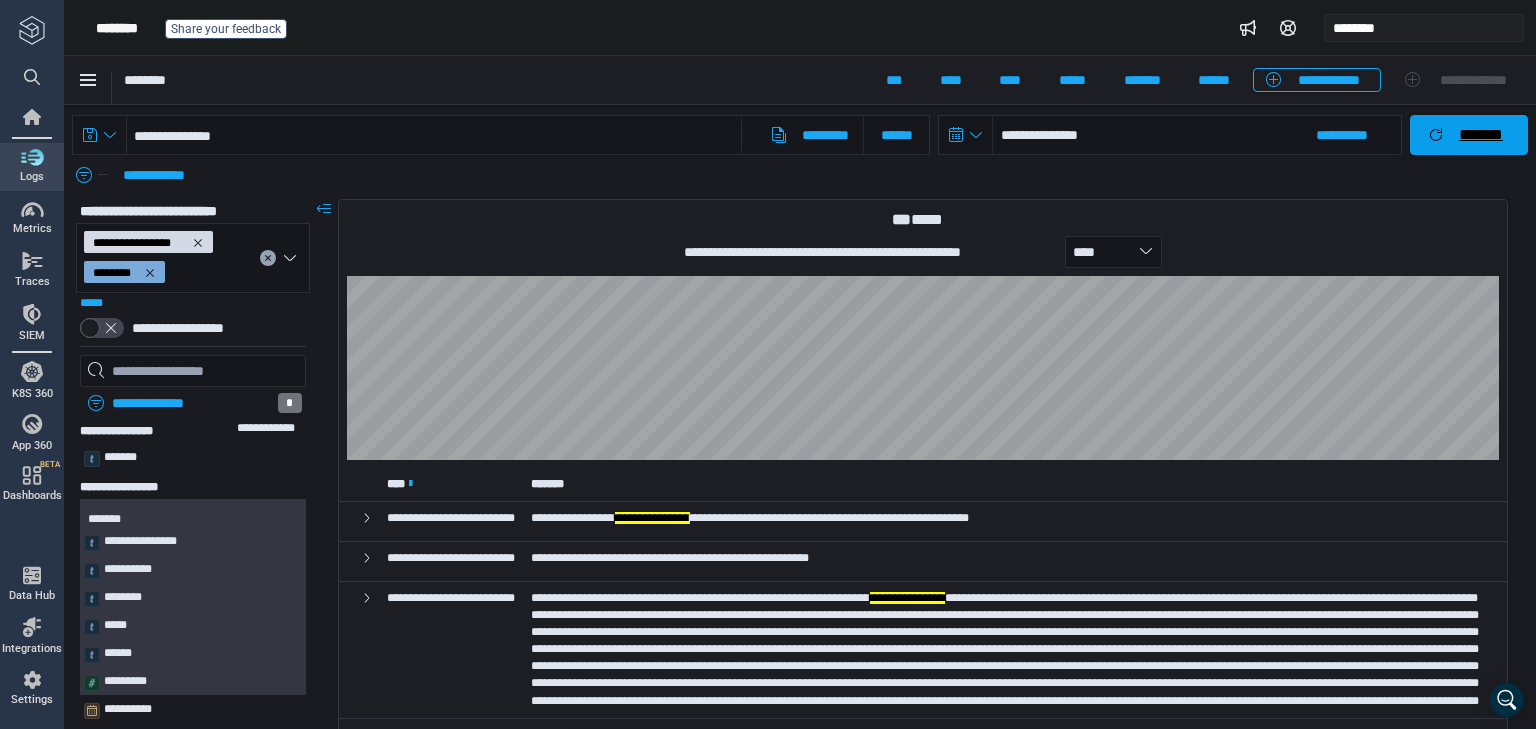 drag, startPoint x: 1443, startPoint y: 140, endPoint x: 1447, endPoint y: 161, distance: 21.377558 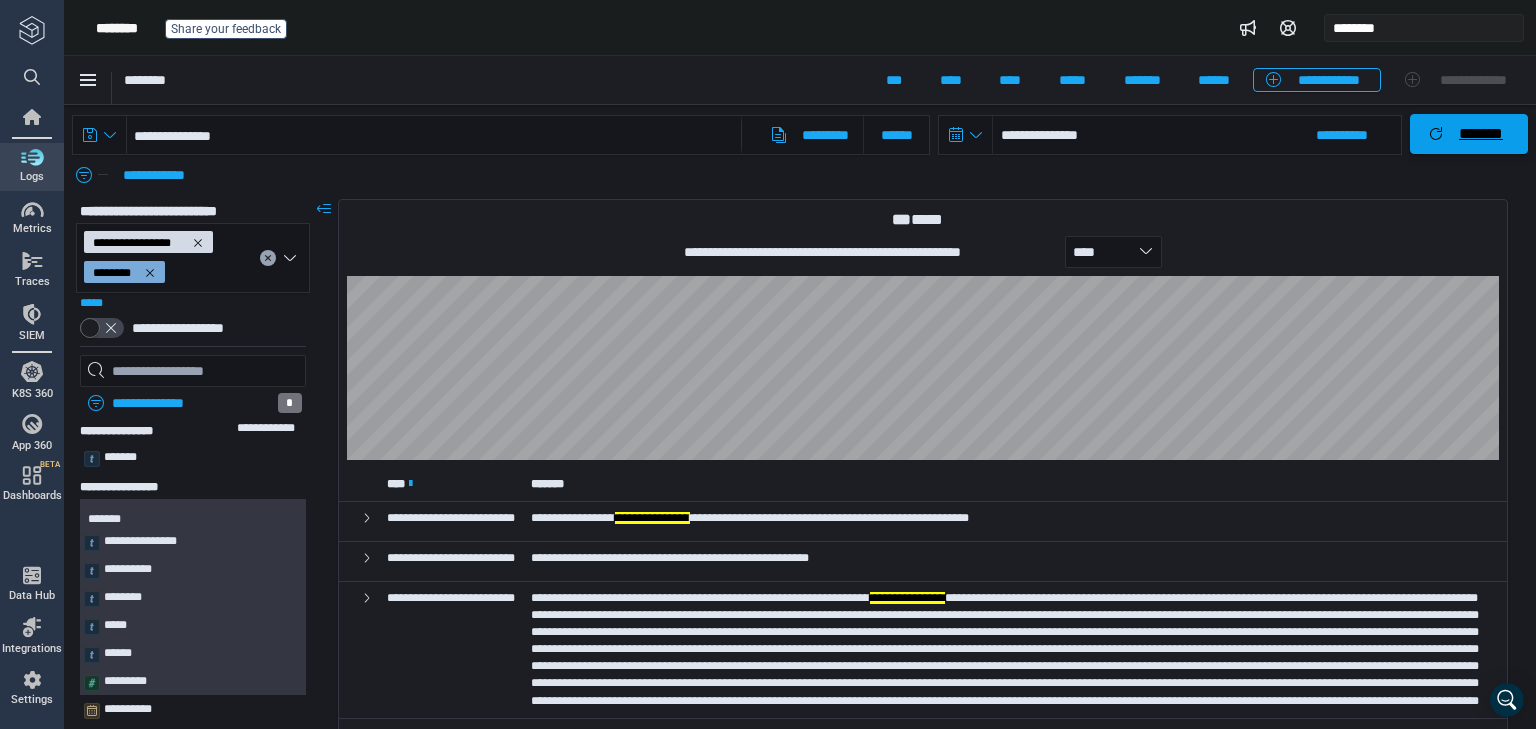click on "*******" at bounding box center [1481, 134] 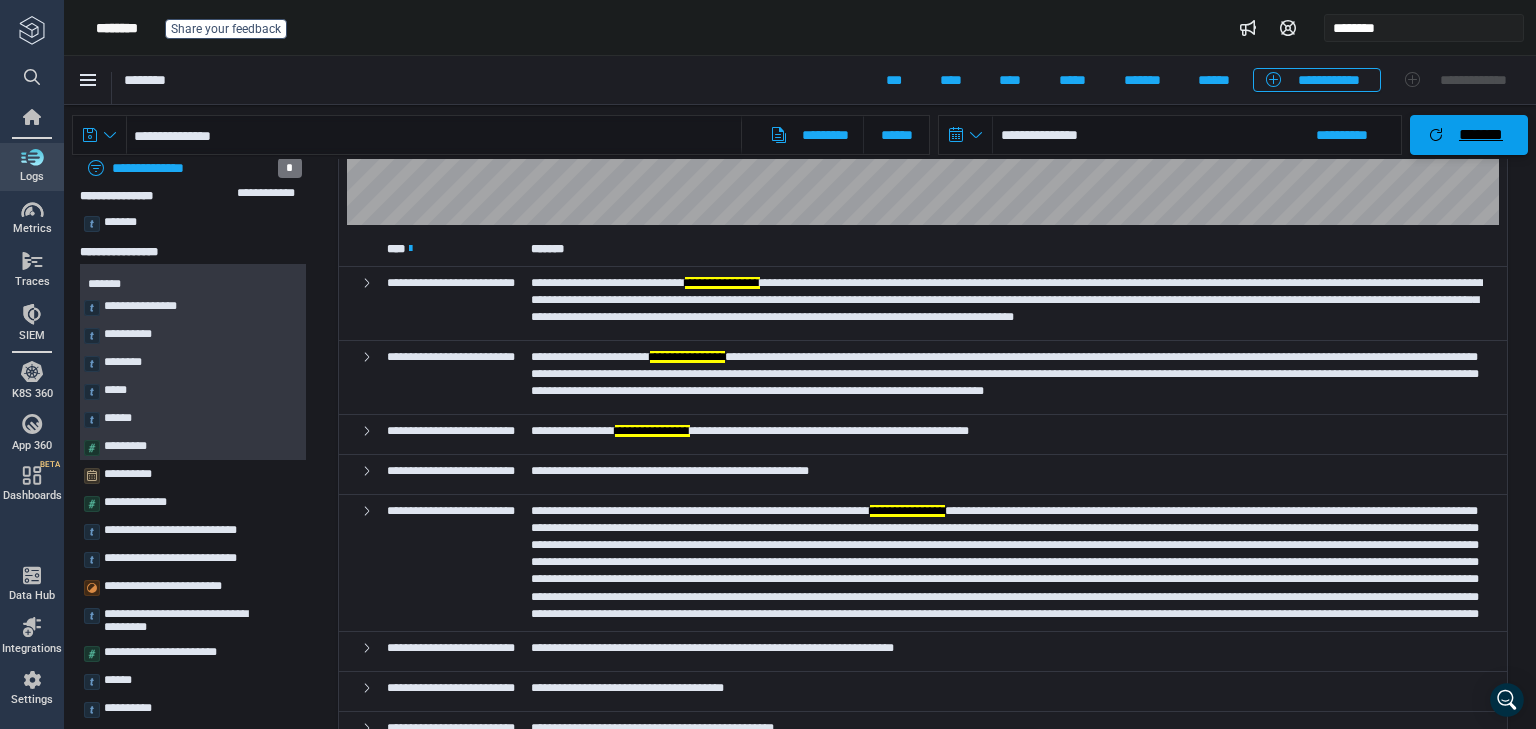 scroll, scrollTop: 160, scrollLeft: 0, axis: vertical 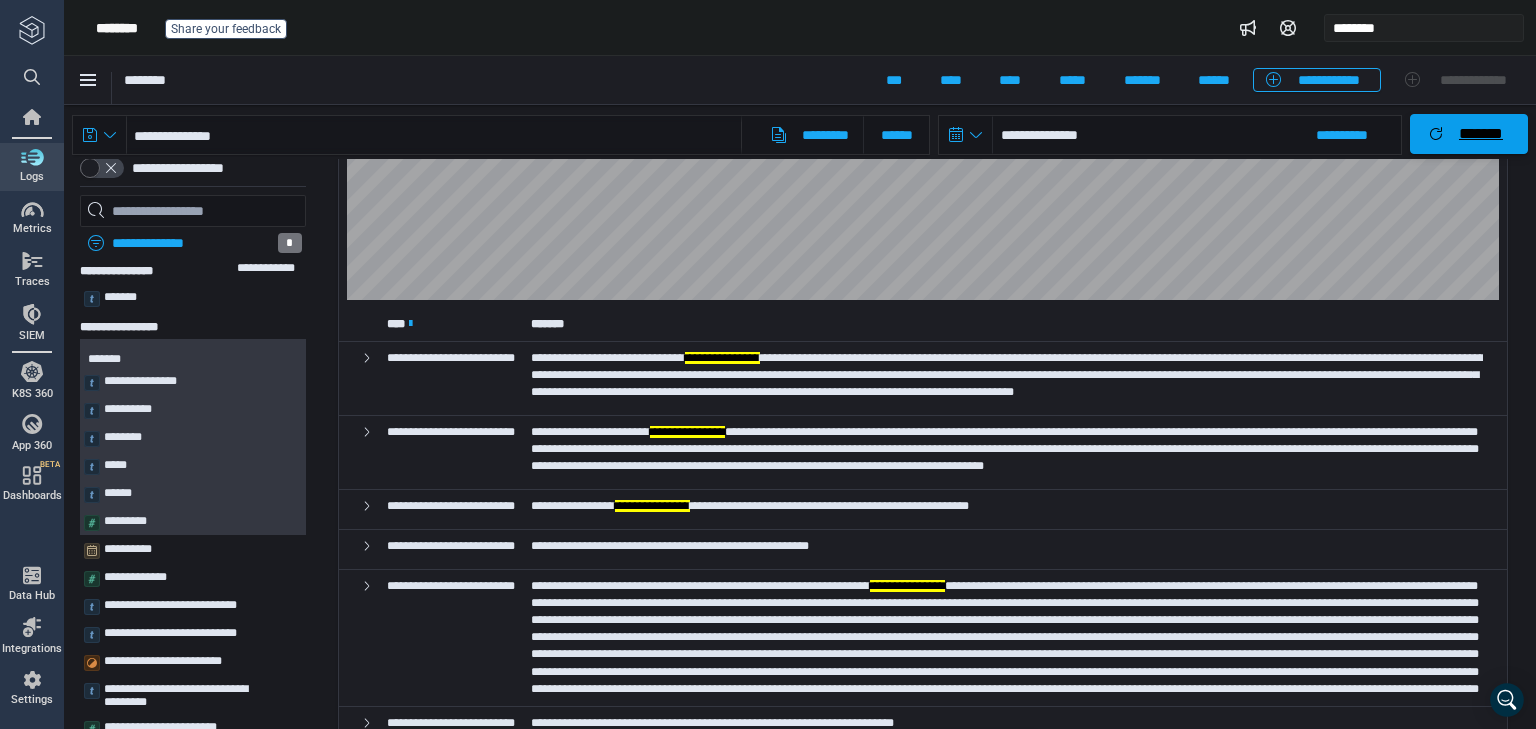 click on "*******" at bounding box center [1481, 134] 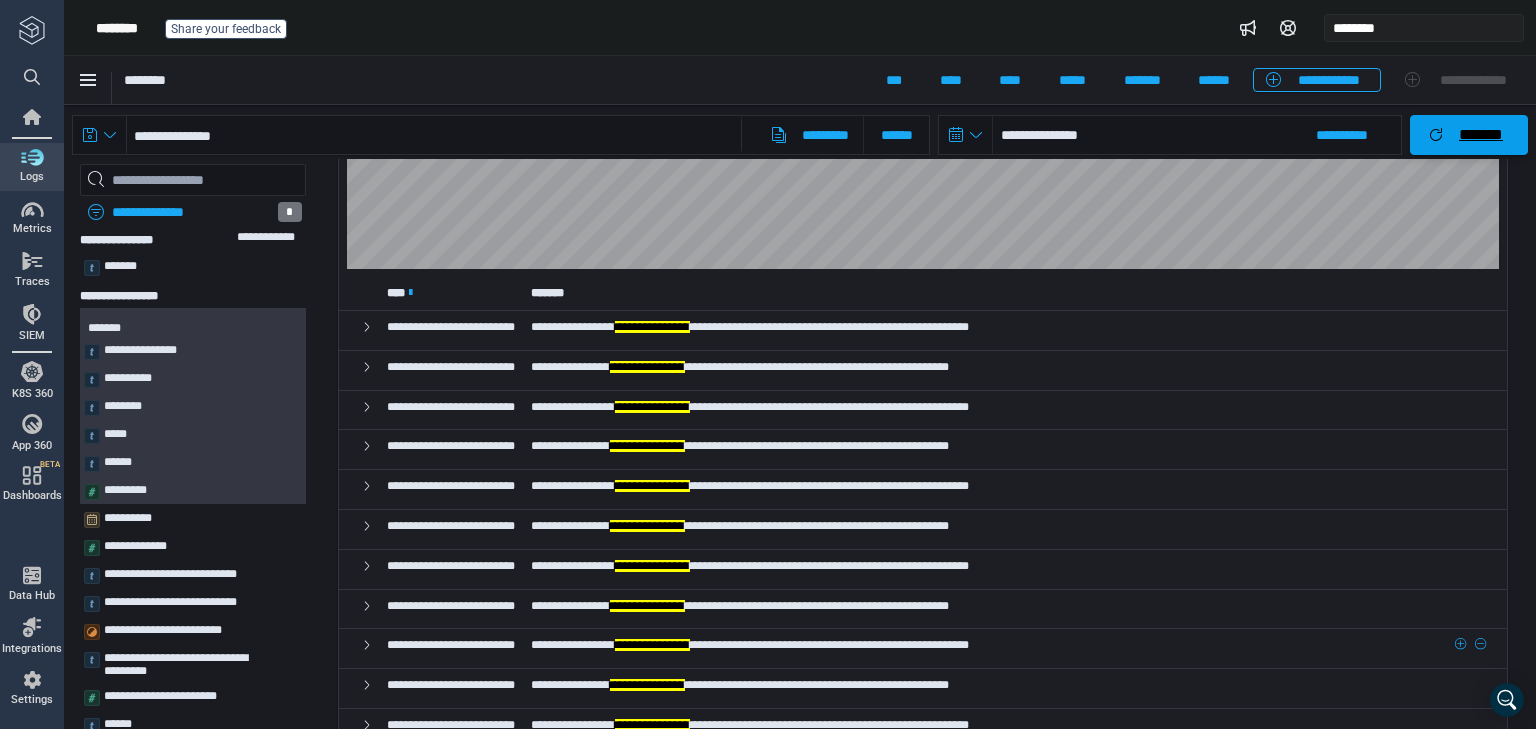 scroll, scrollTop: 160, scrollLeft: 0, axis: vertical 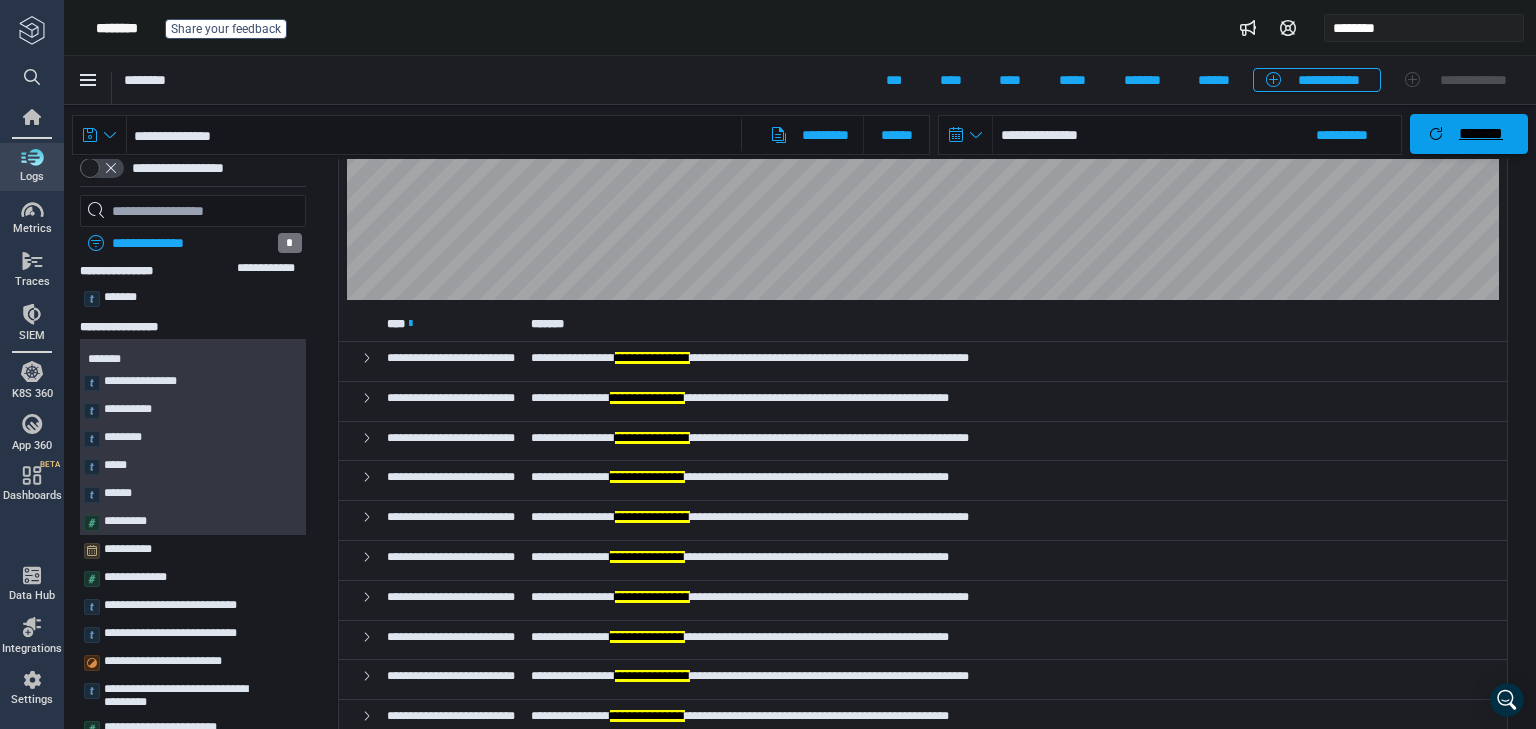 click on "*******" at bounding box center [1469, 134] 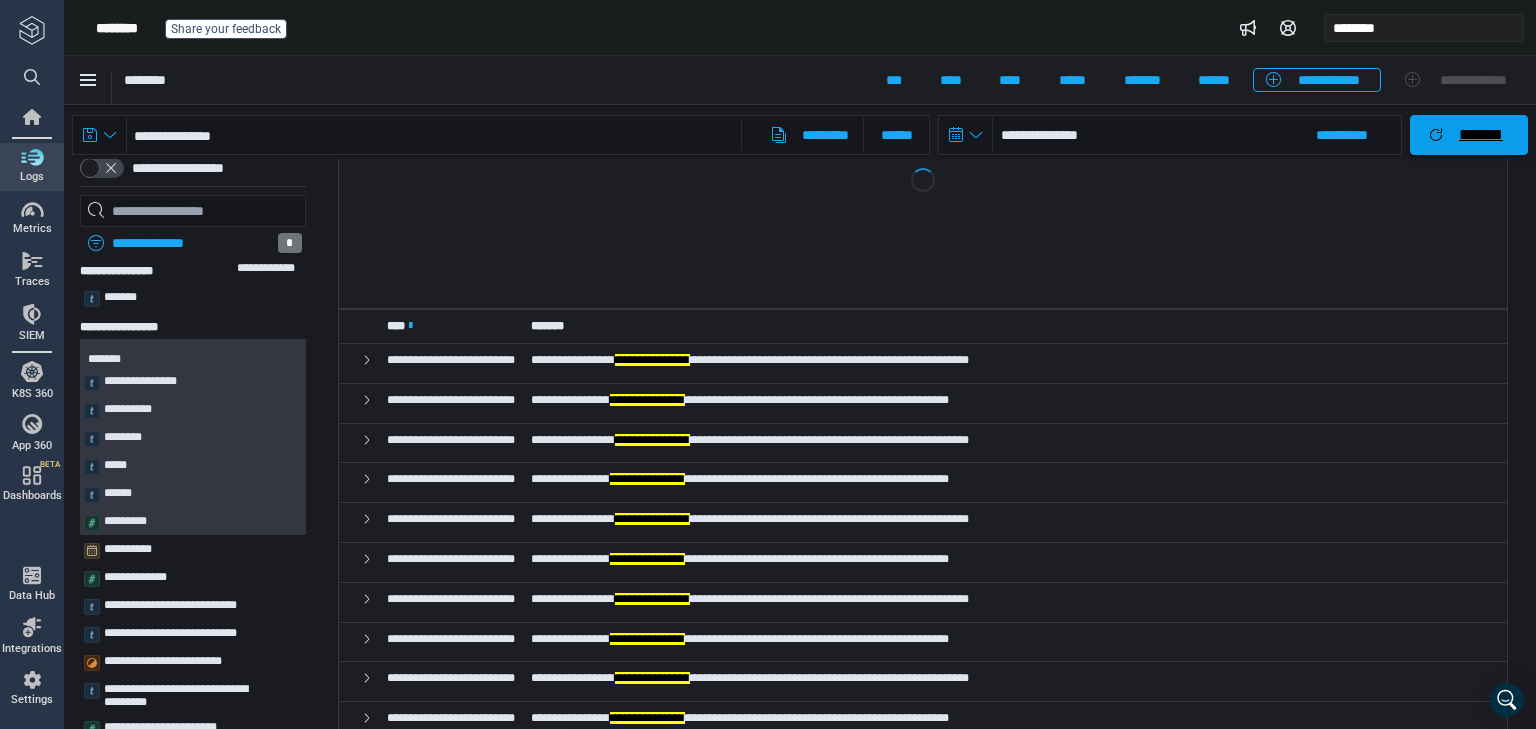 scroll, scrollTop: 0, scrollLeft: 0, axis: both 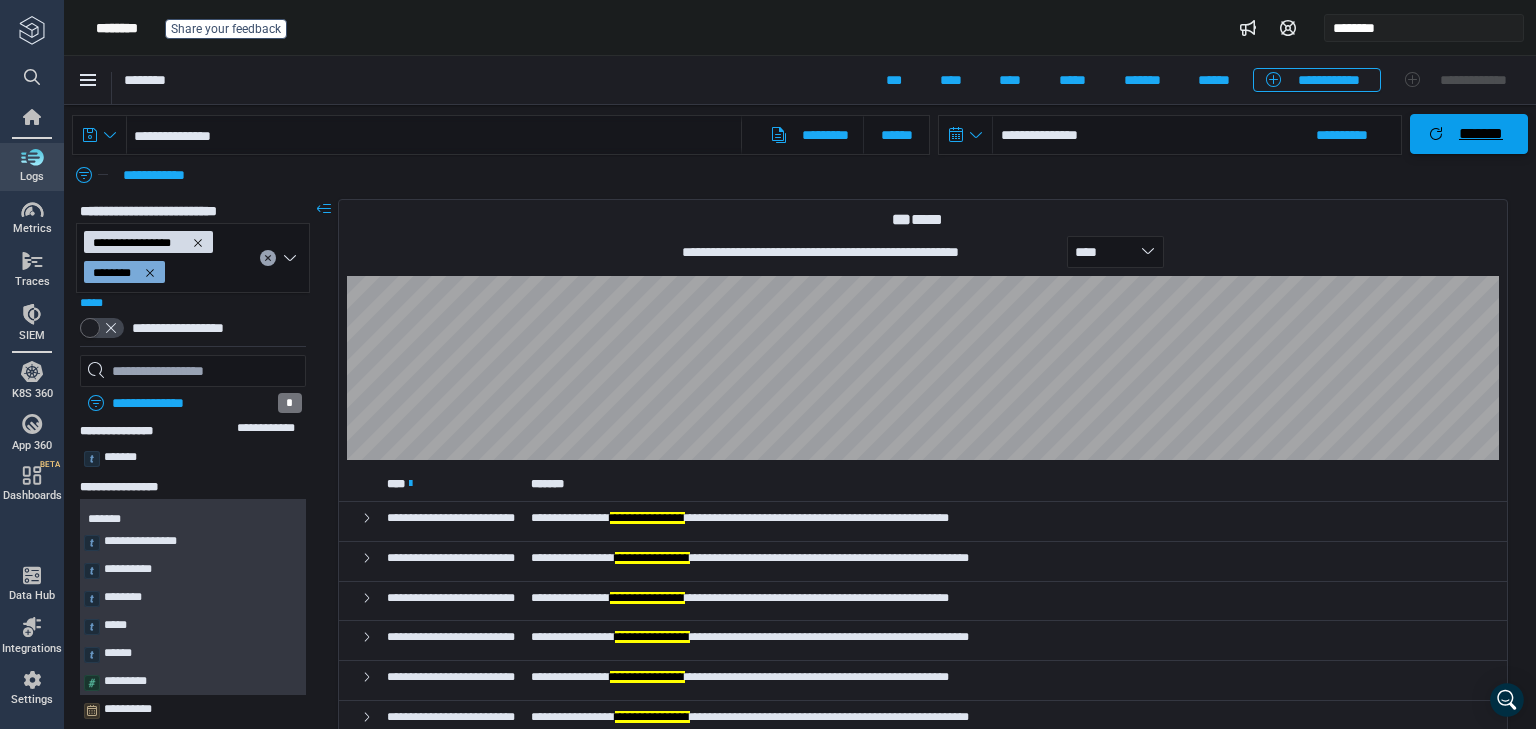 click on "*******" at bounding box center [1481, 134] 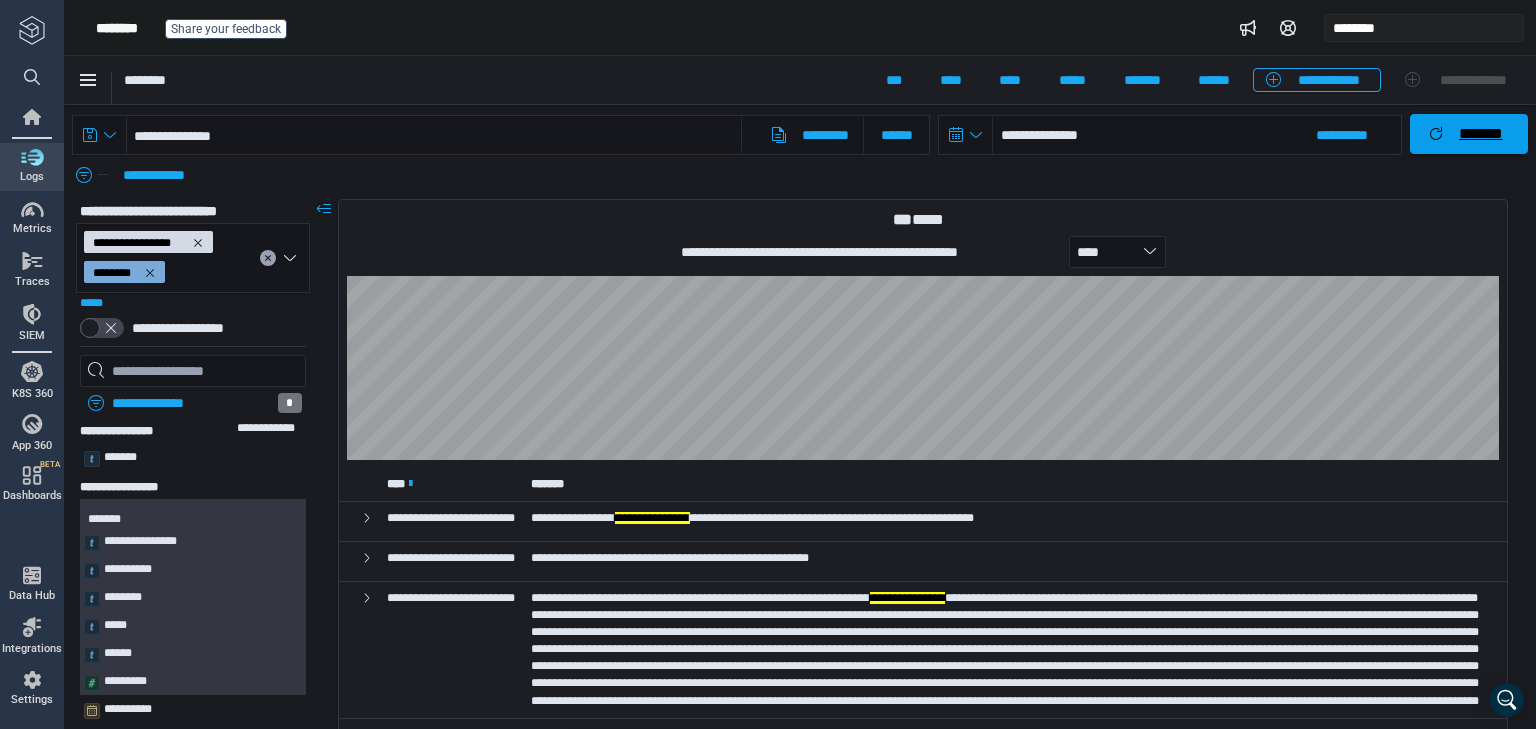 click on "*******" at bounding box center [1481, 134] 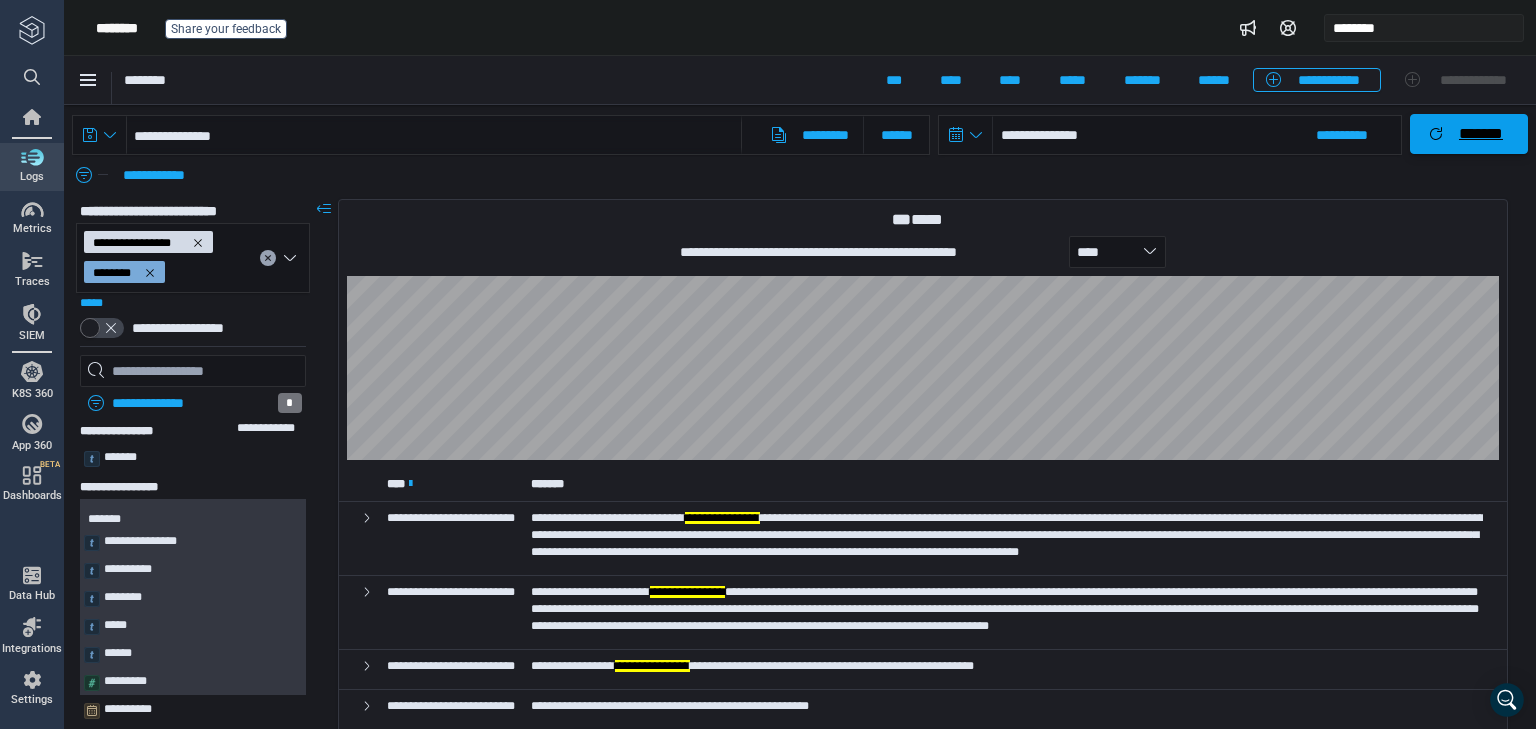 click on "*******" at bounding box center (1469, 134) 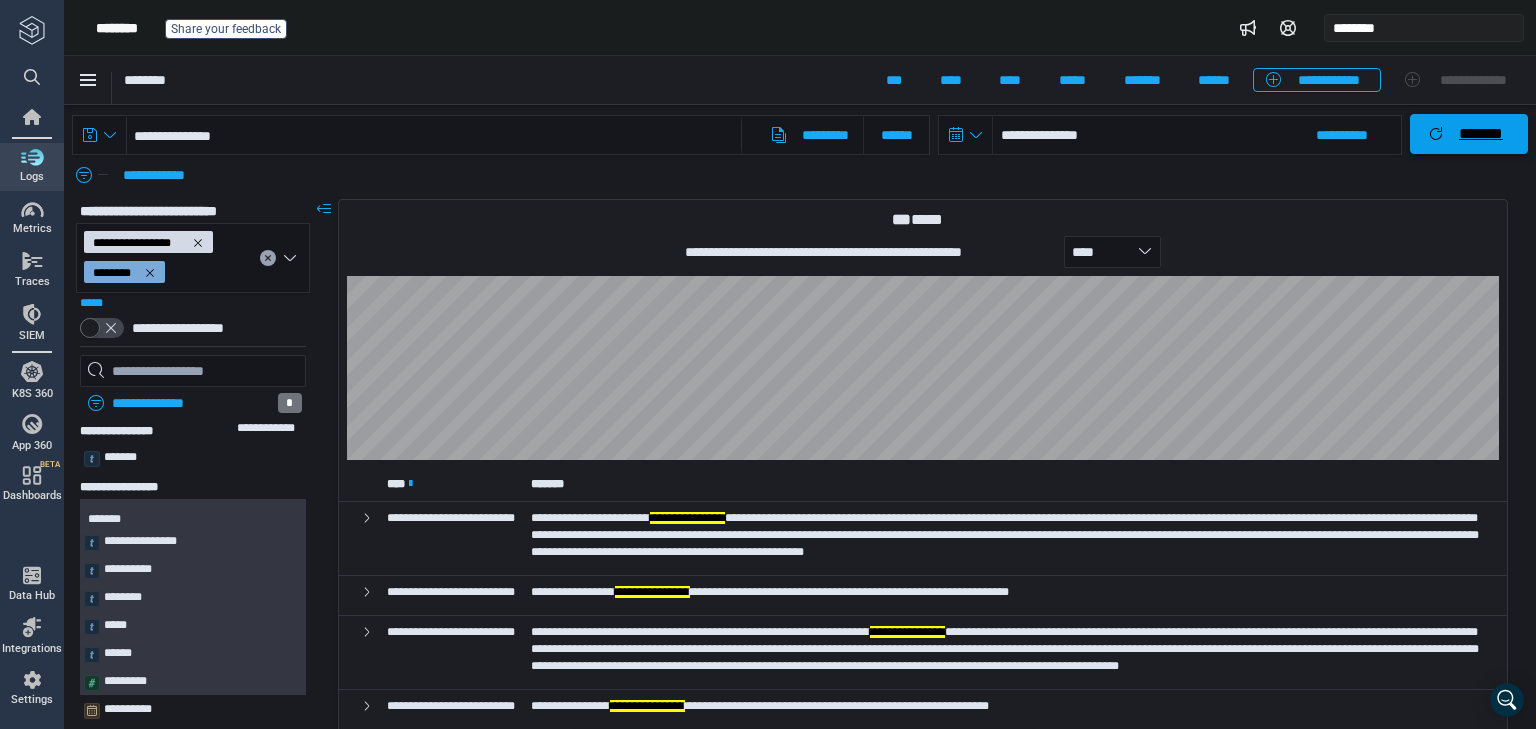 click on "*******" at bounding box center [1481, 134] 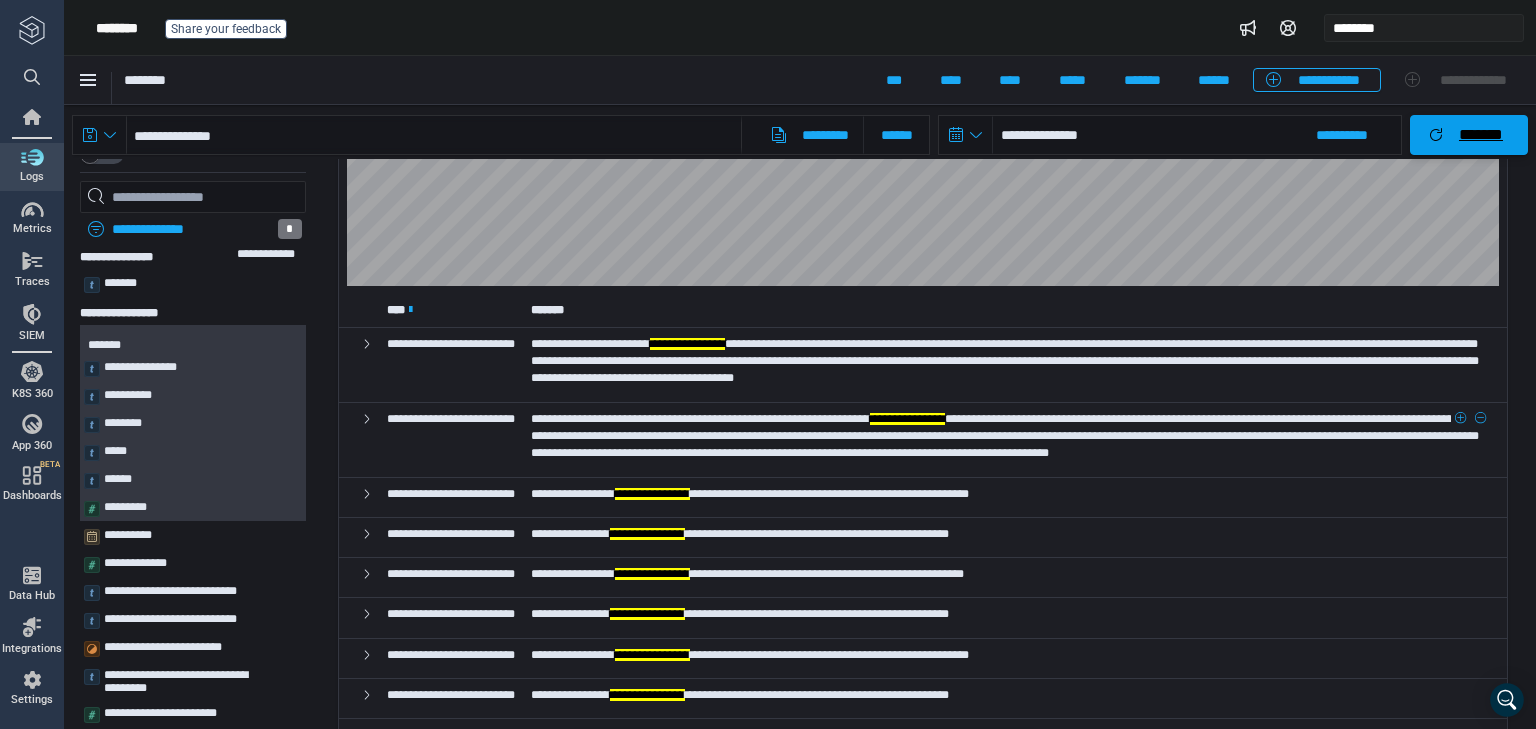 scroll, scrollTop: 80, scrollLeft: 0, axis: vertical 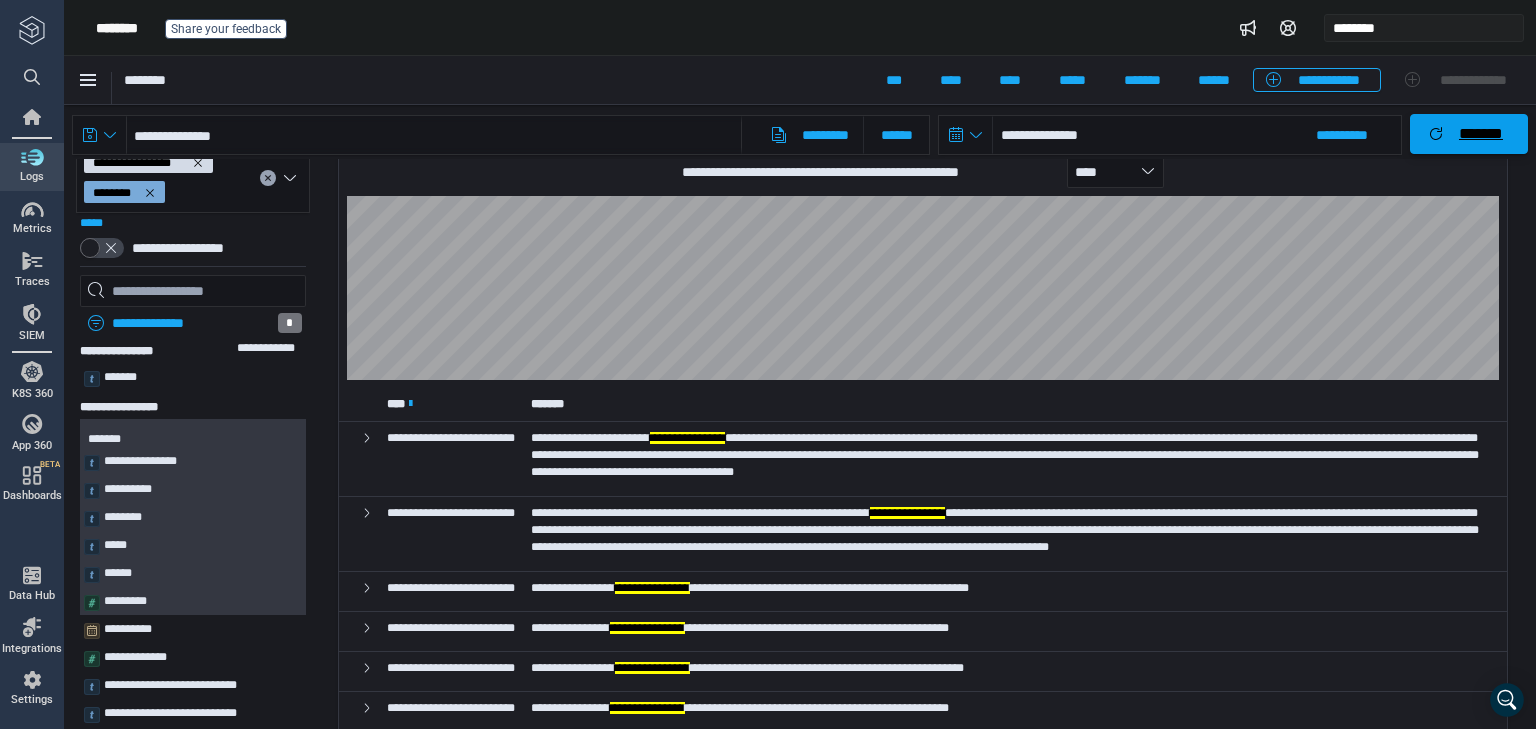 click on "*******" at bounding box center [1469, 134] 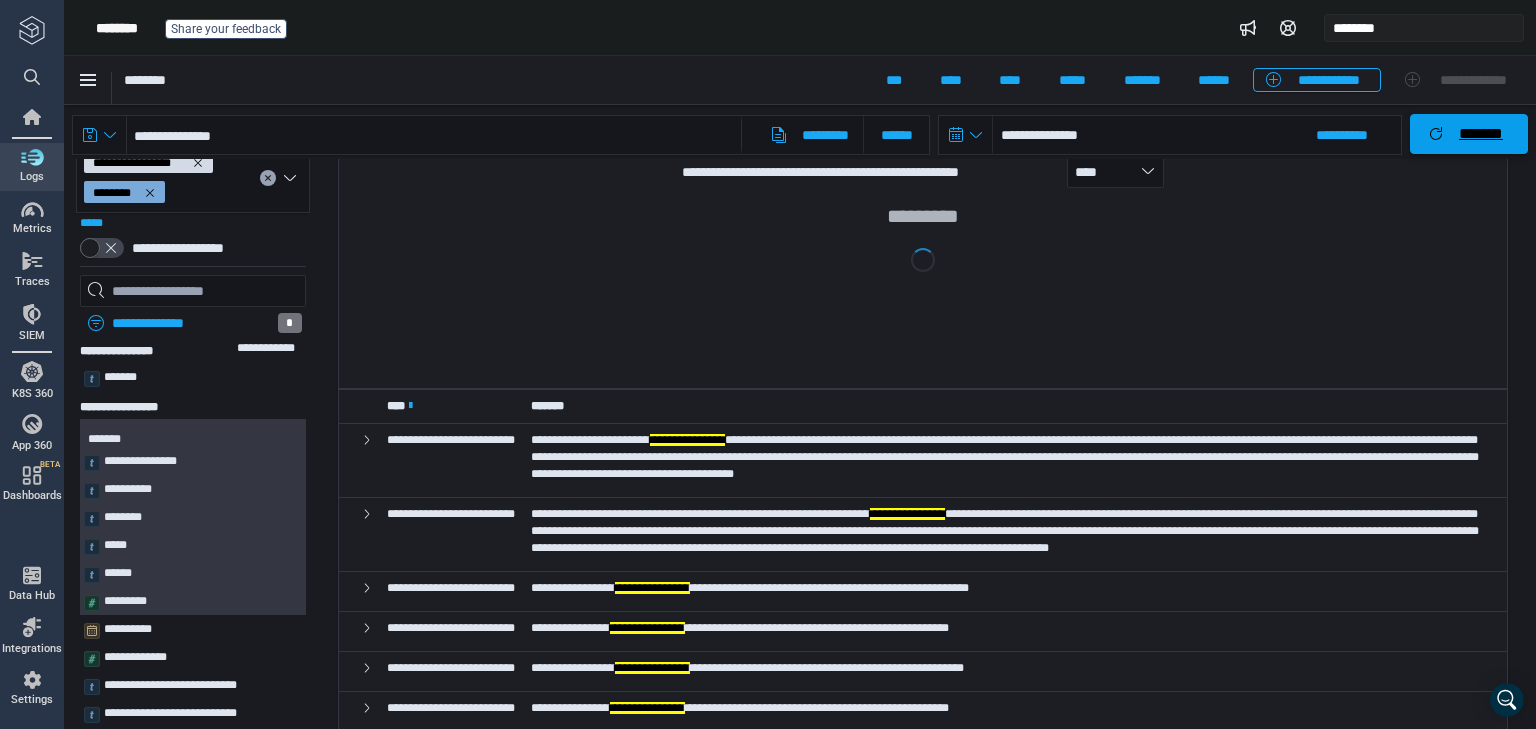 scroll, scrollTop: 0, scrollLeft: 0, axis: both 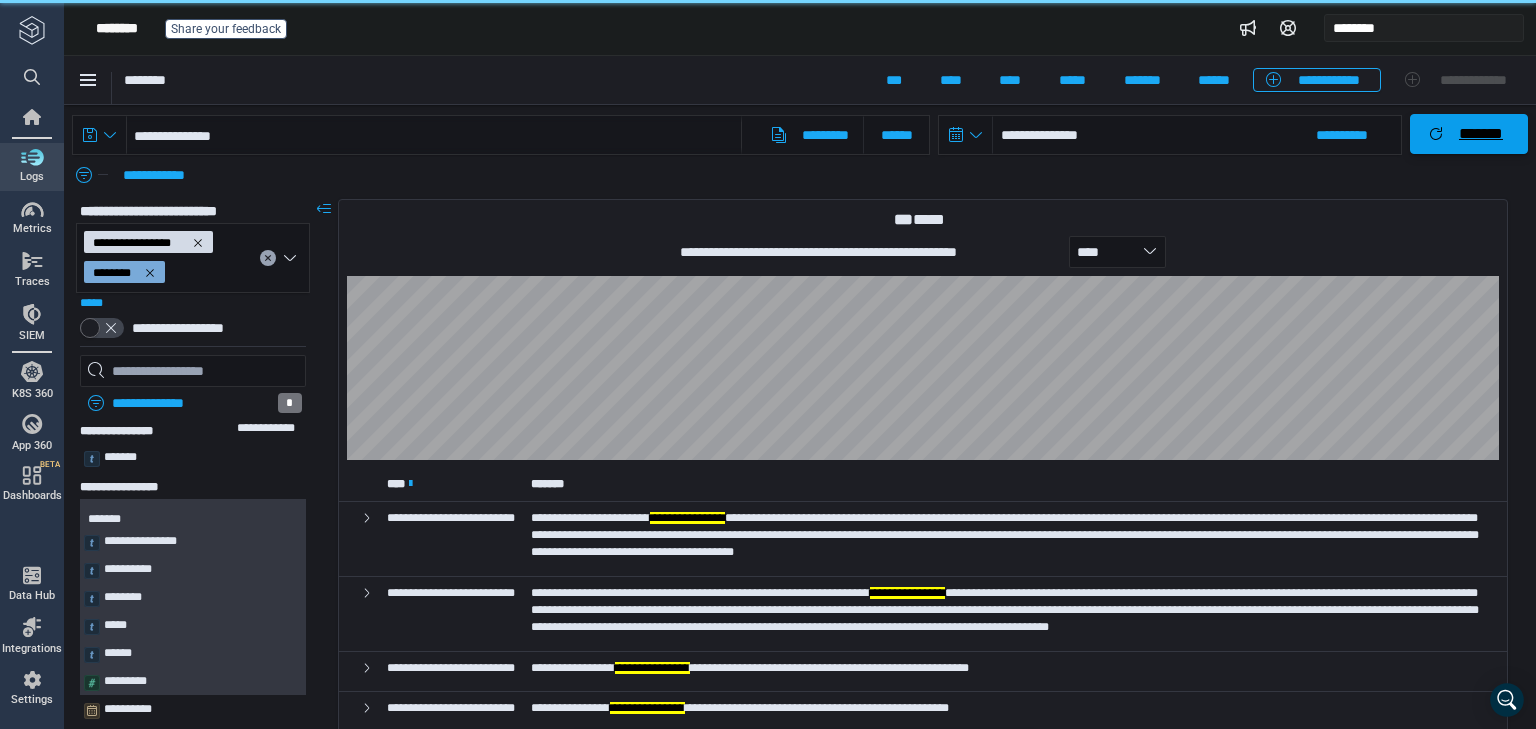 click on "*******" at bounding box center [1469, 134] 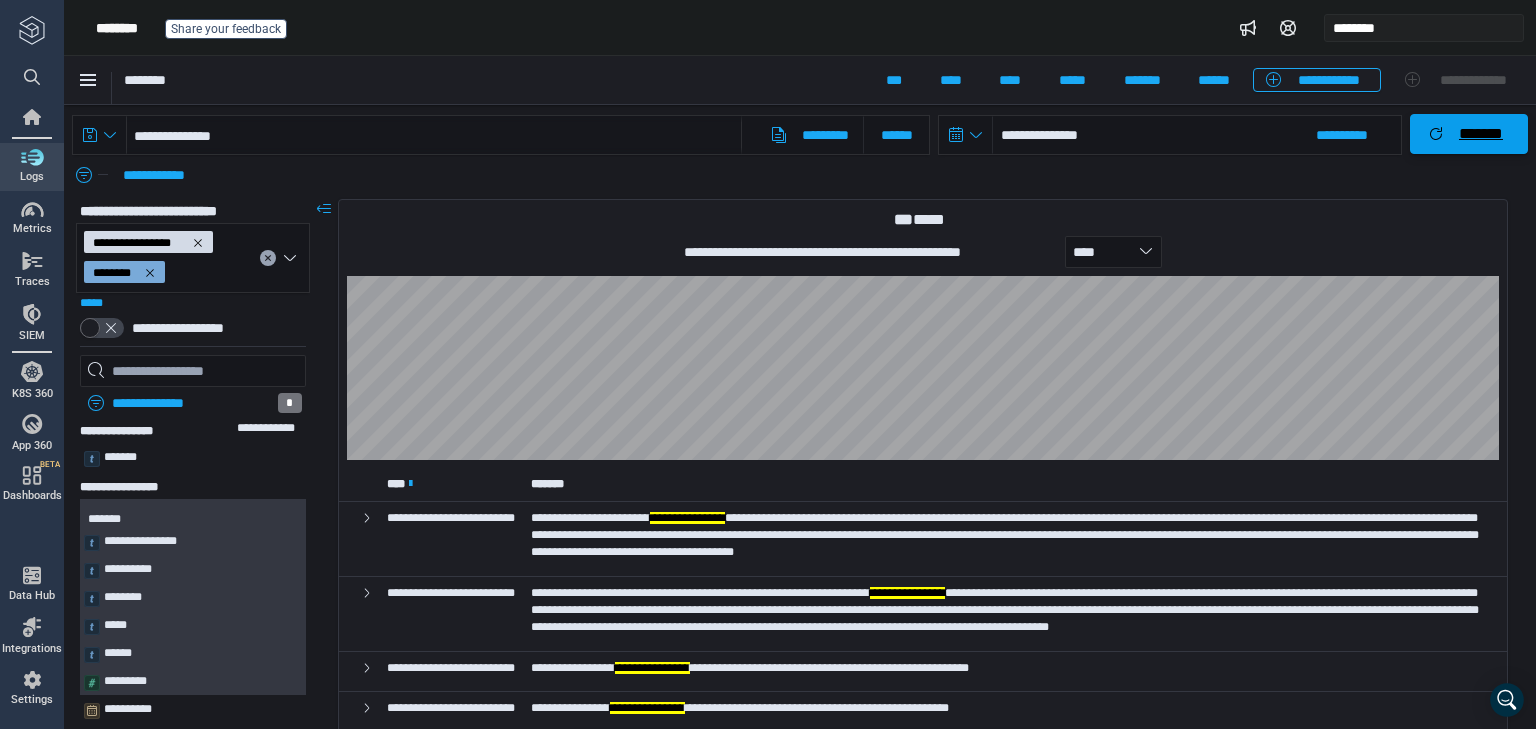 click on "*******" at bounding box center (1481, 134) 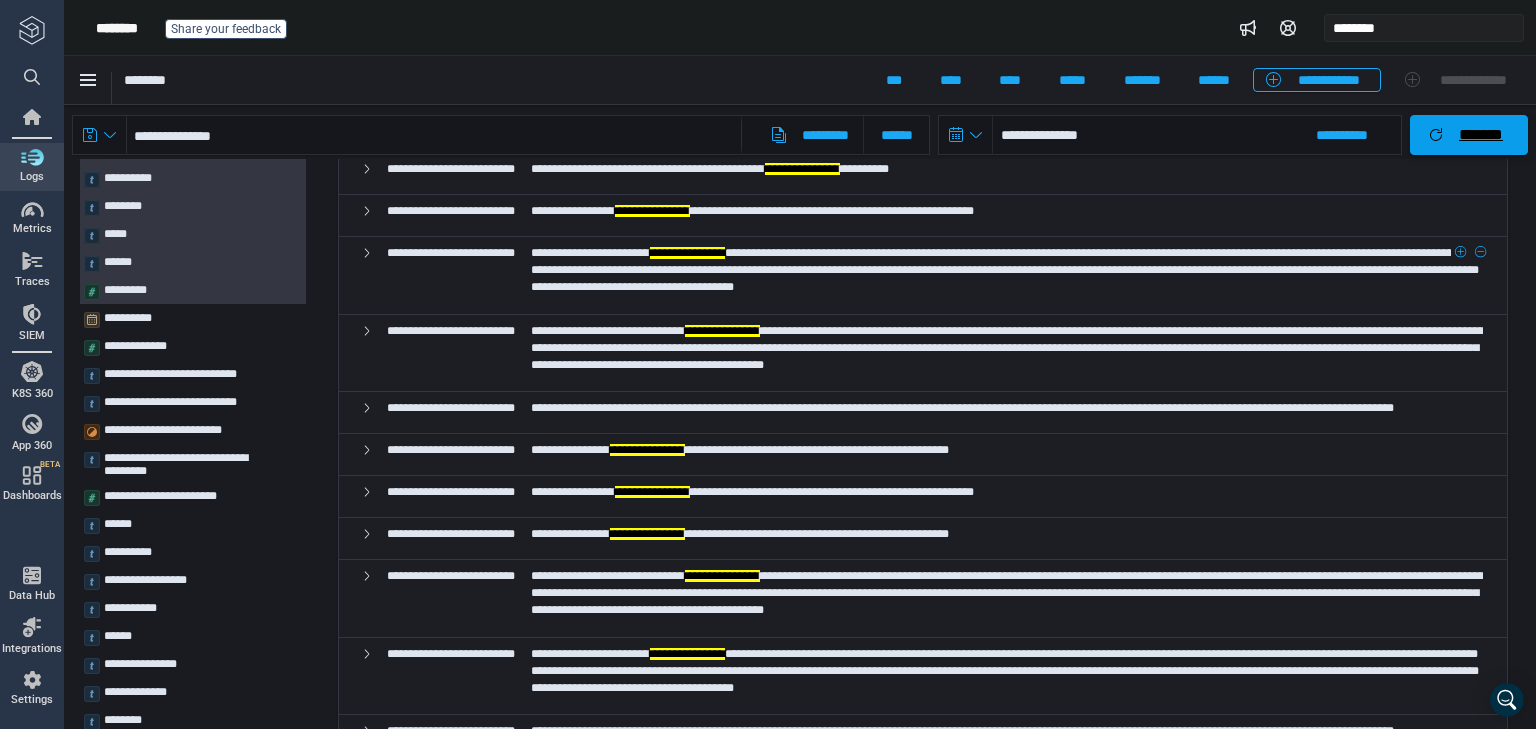 scroll, scrollTop: 400, scrollLeft: 0, axis: vertical 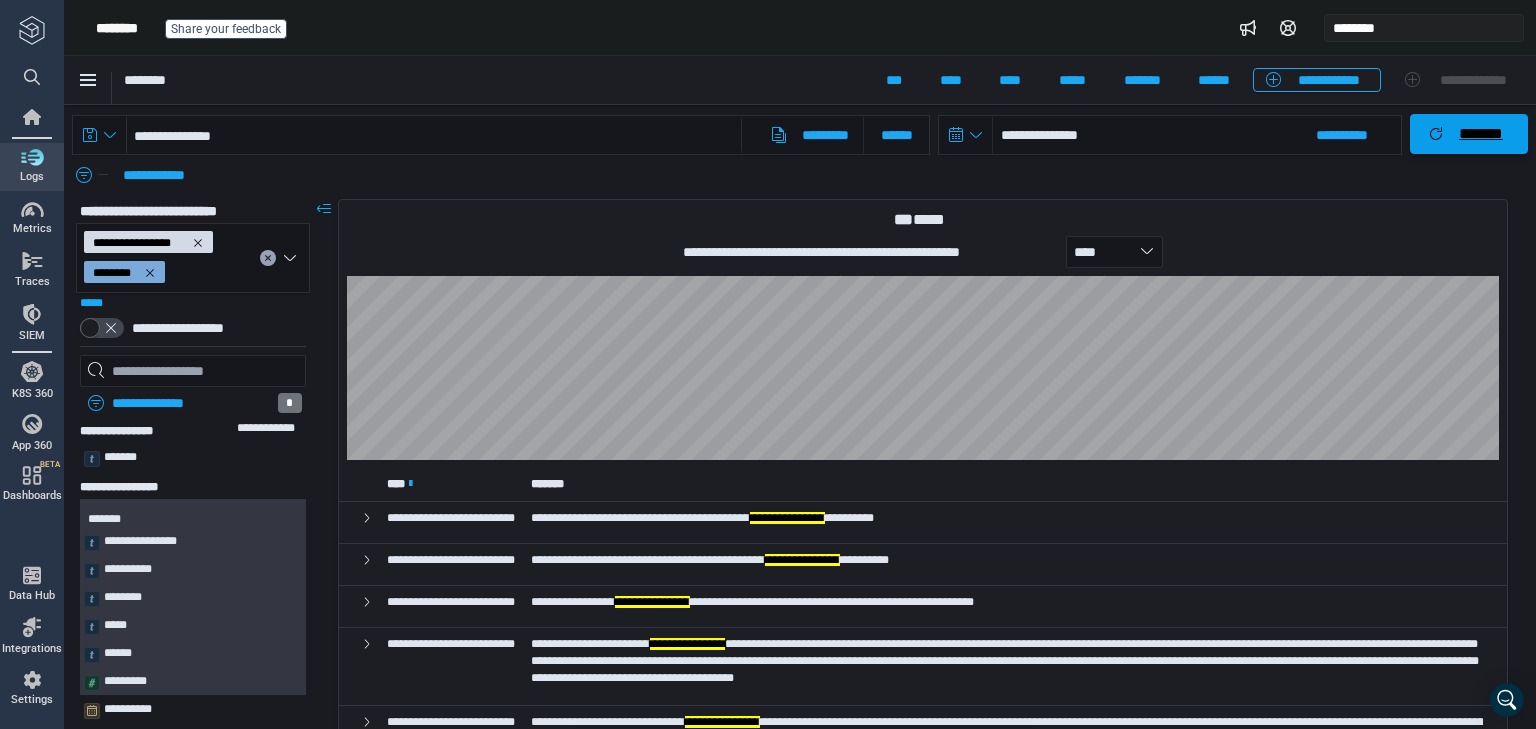 click on "*******" at bounding box center [1481, 134] 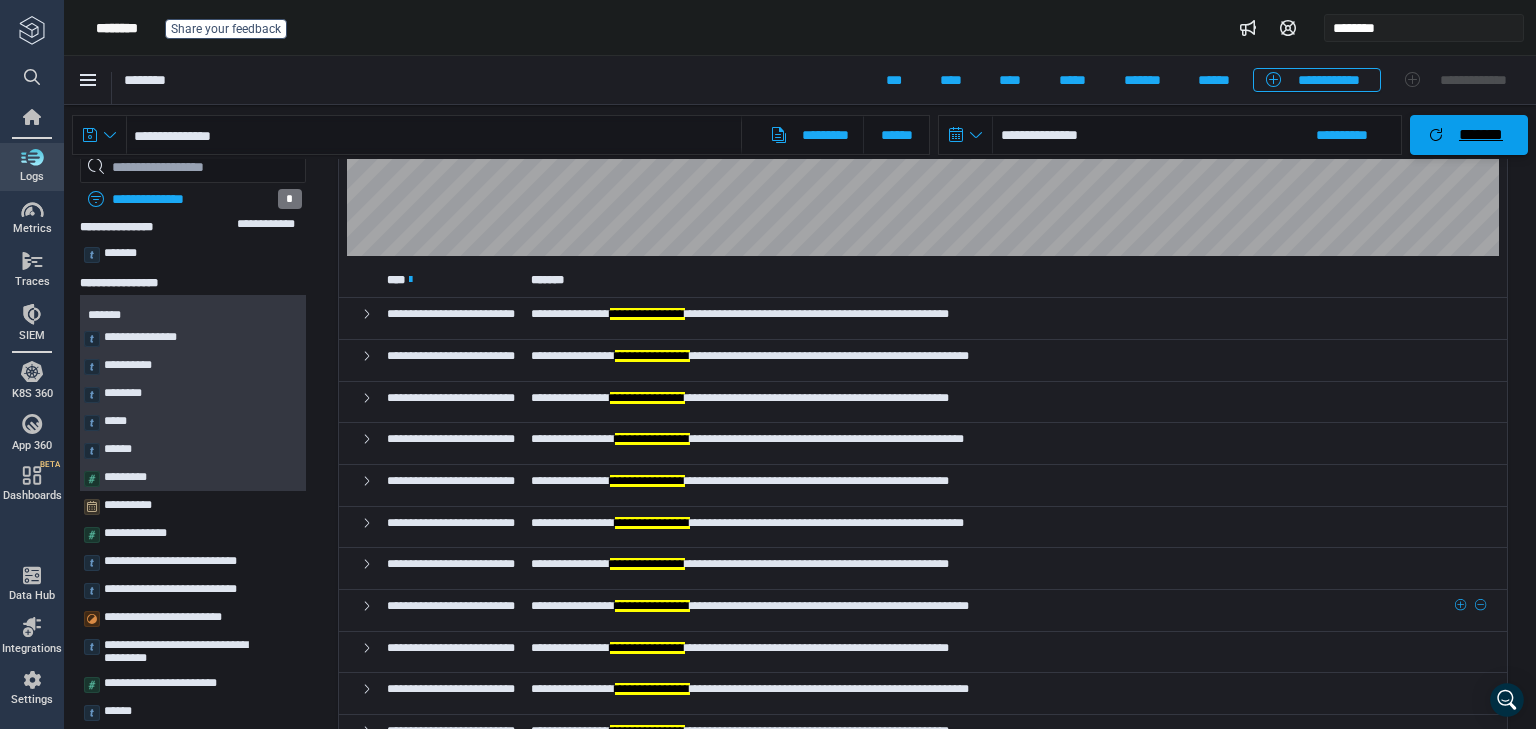 scroll, scrollTop: 0, scrollLeft: 0, axis: both 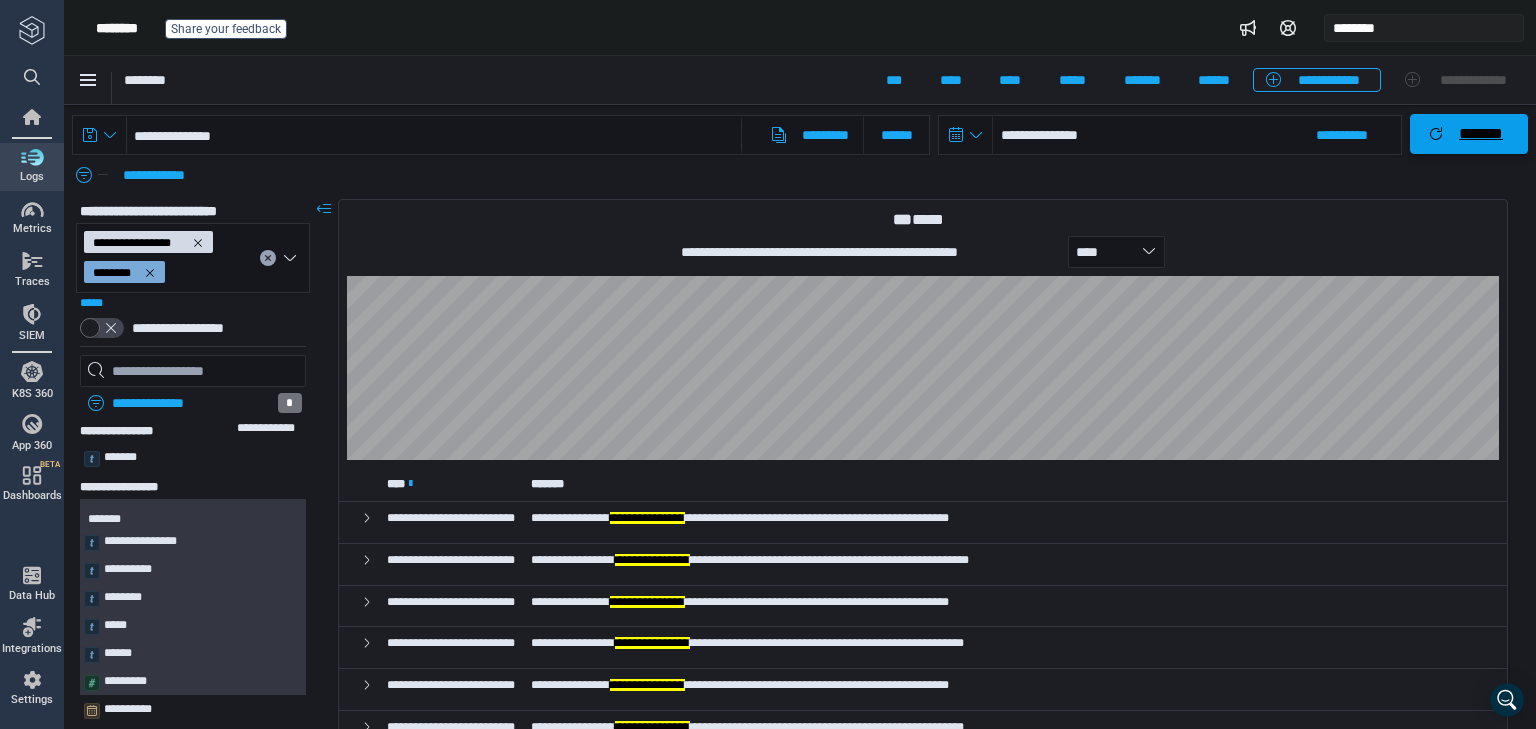 click on "*******" at bounding box center [1481, 134] 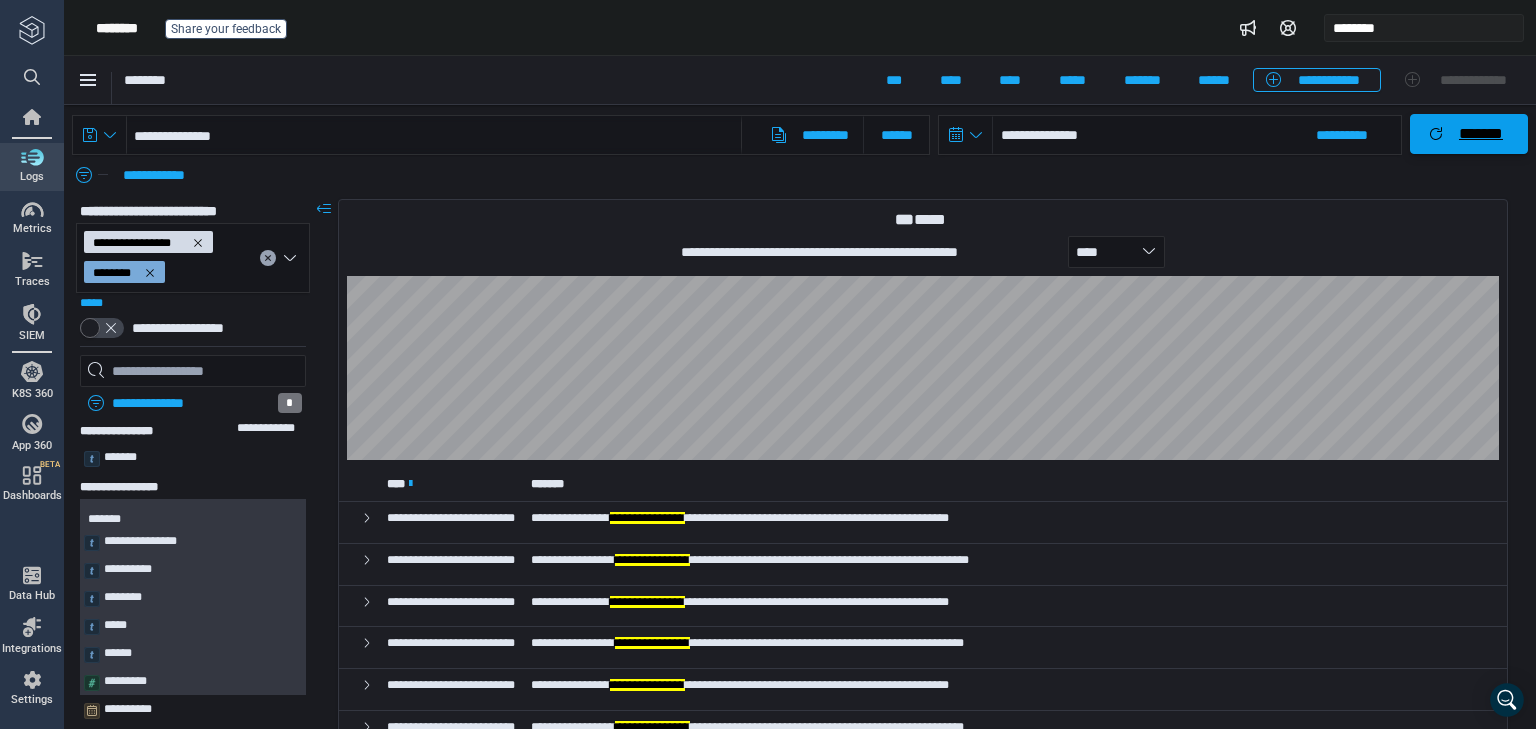 click on "*******" at bounding box center [1481, 134] 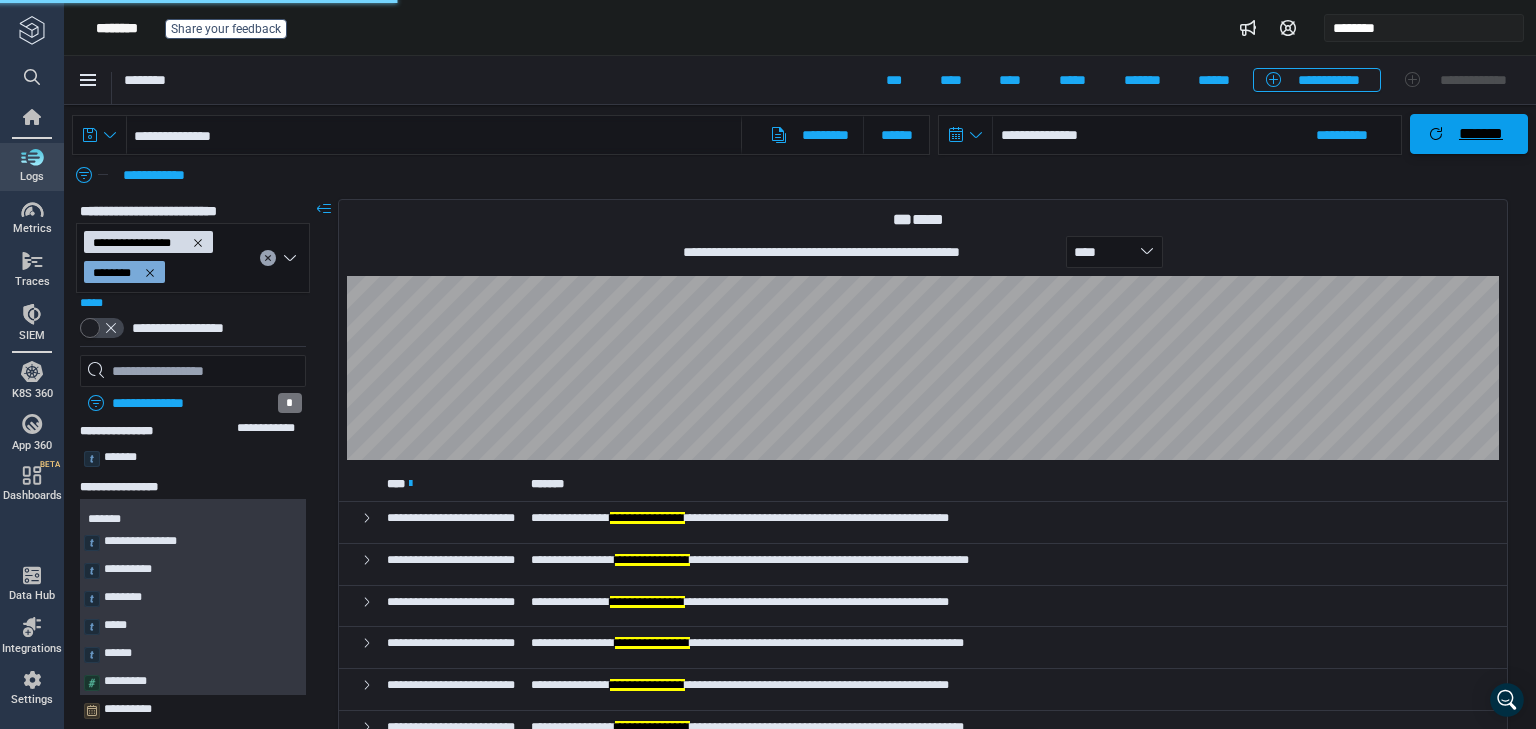 click on "*******" at bounding box center [1481, 134] 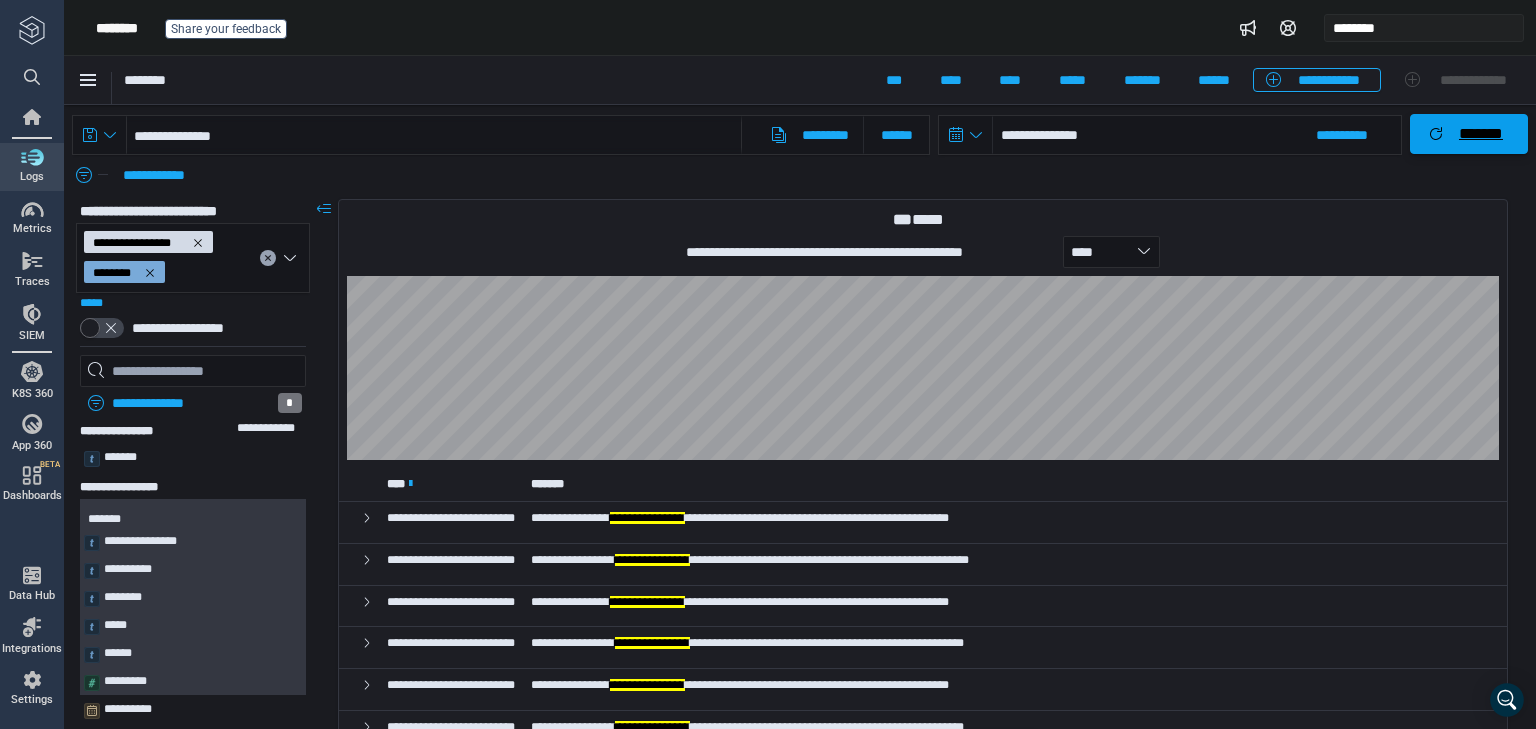 click on "*******" at bounding box center [1481, 134] 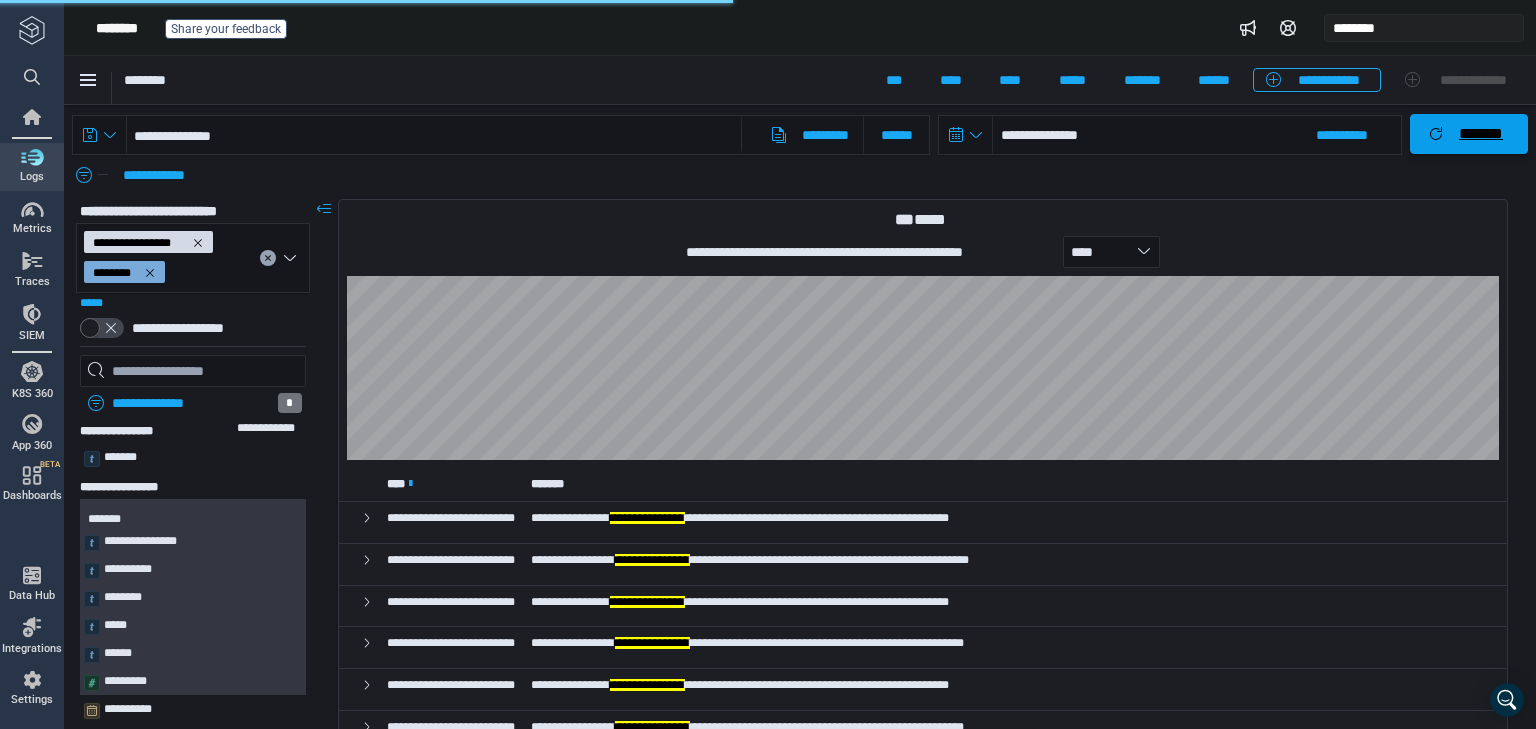 click on "*******" at bounding box center [1481, 134] 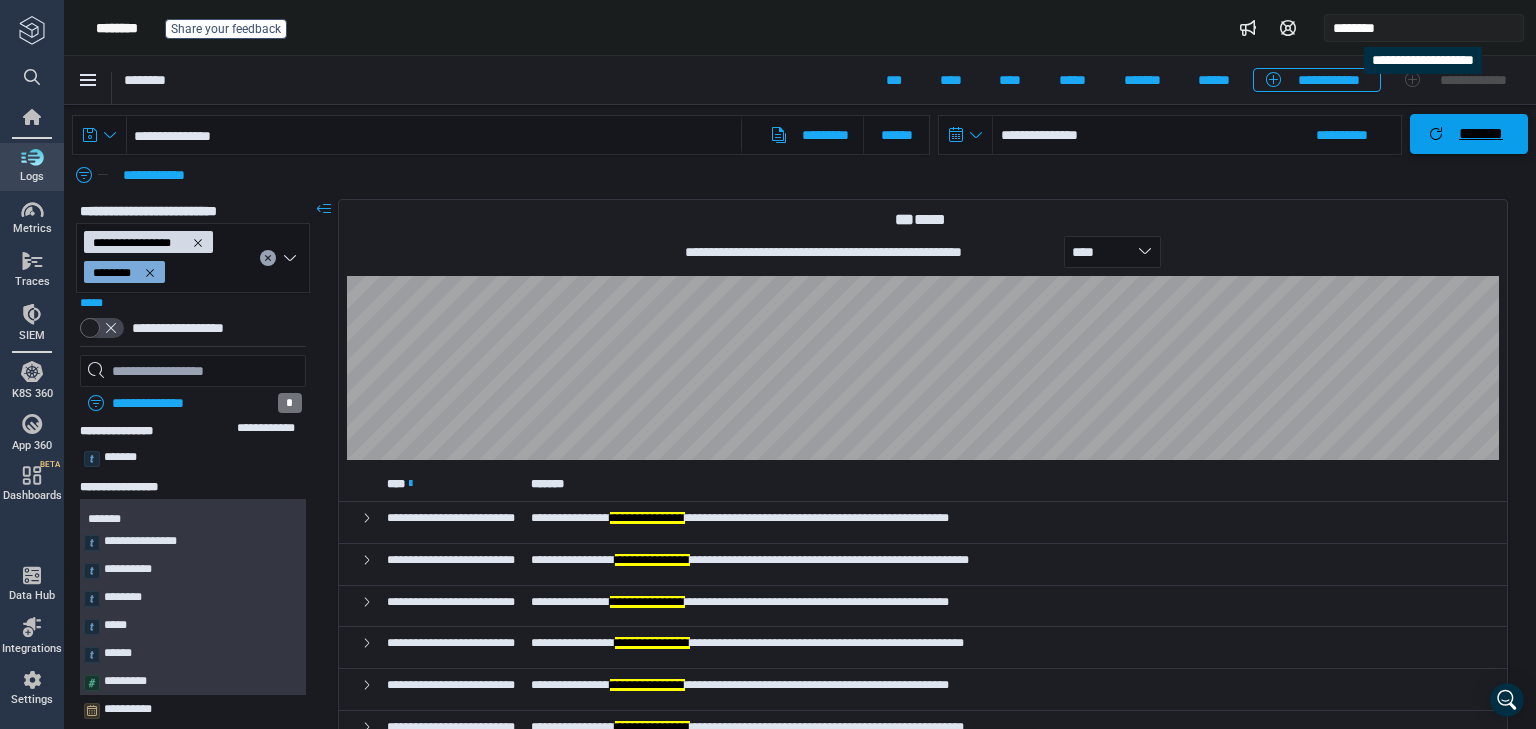 click on "*******" at bounding box center (1481, 134) 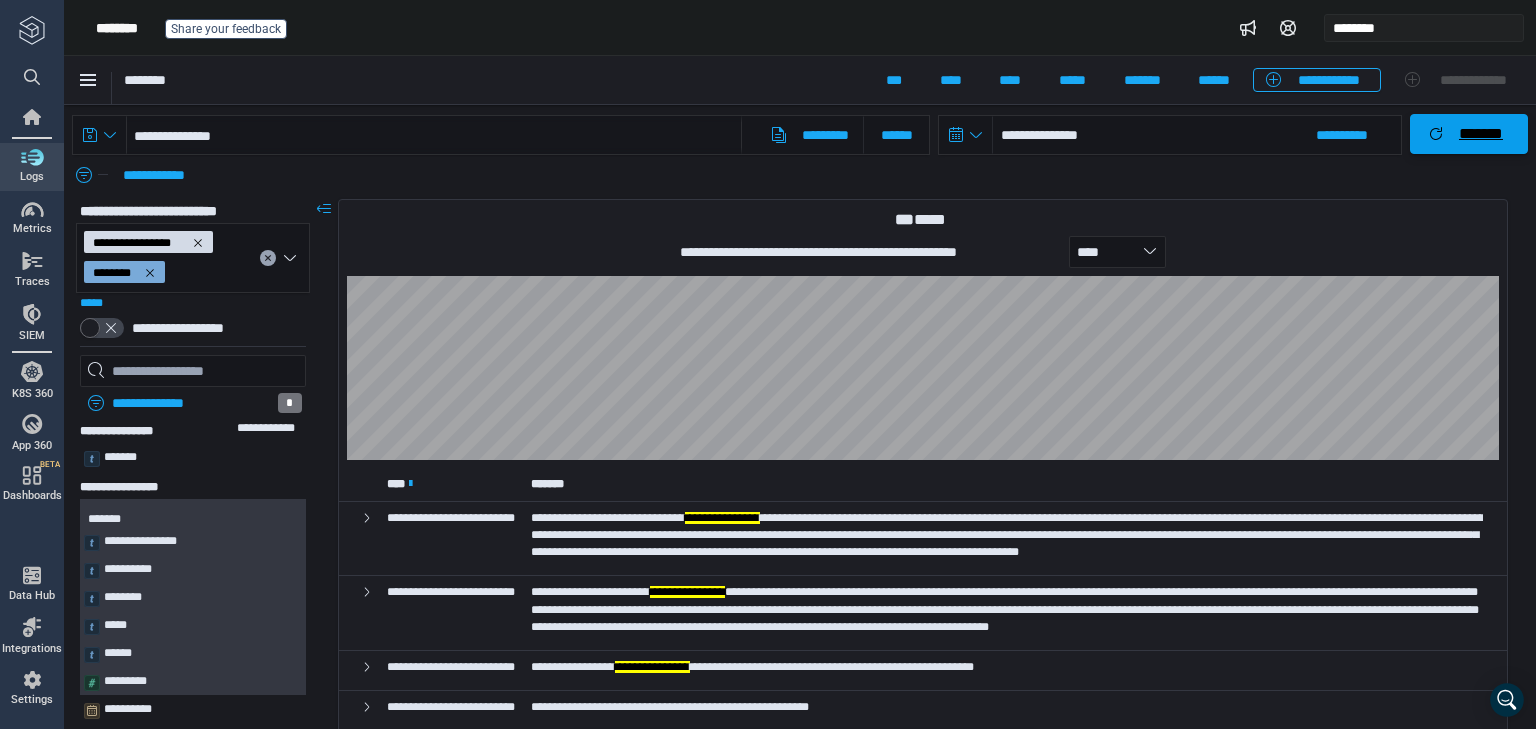 click on "*******" at bounding box center (1469, 134) 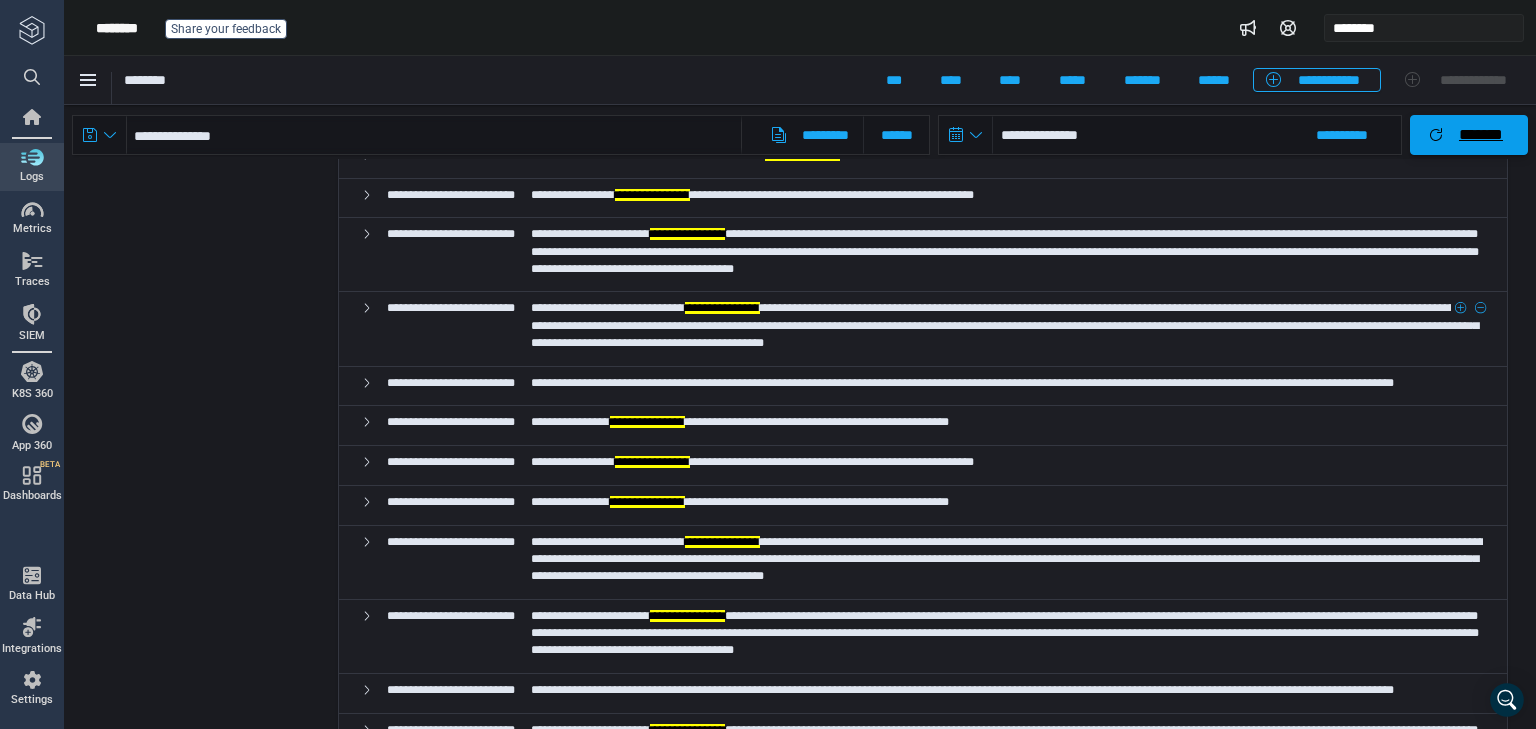 scroll, scrollTop: 4805, scrollLeft: 0, axis: vertical 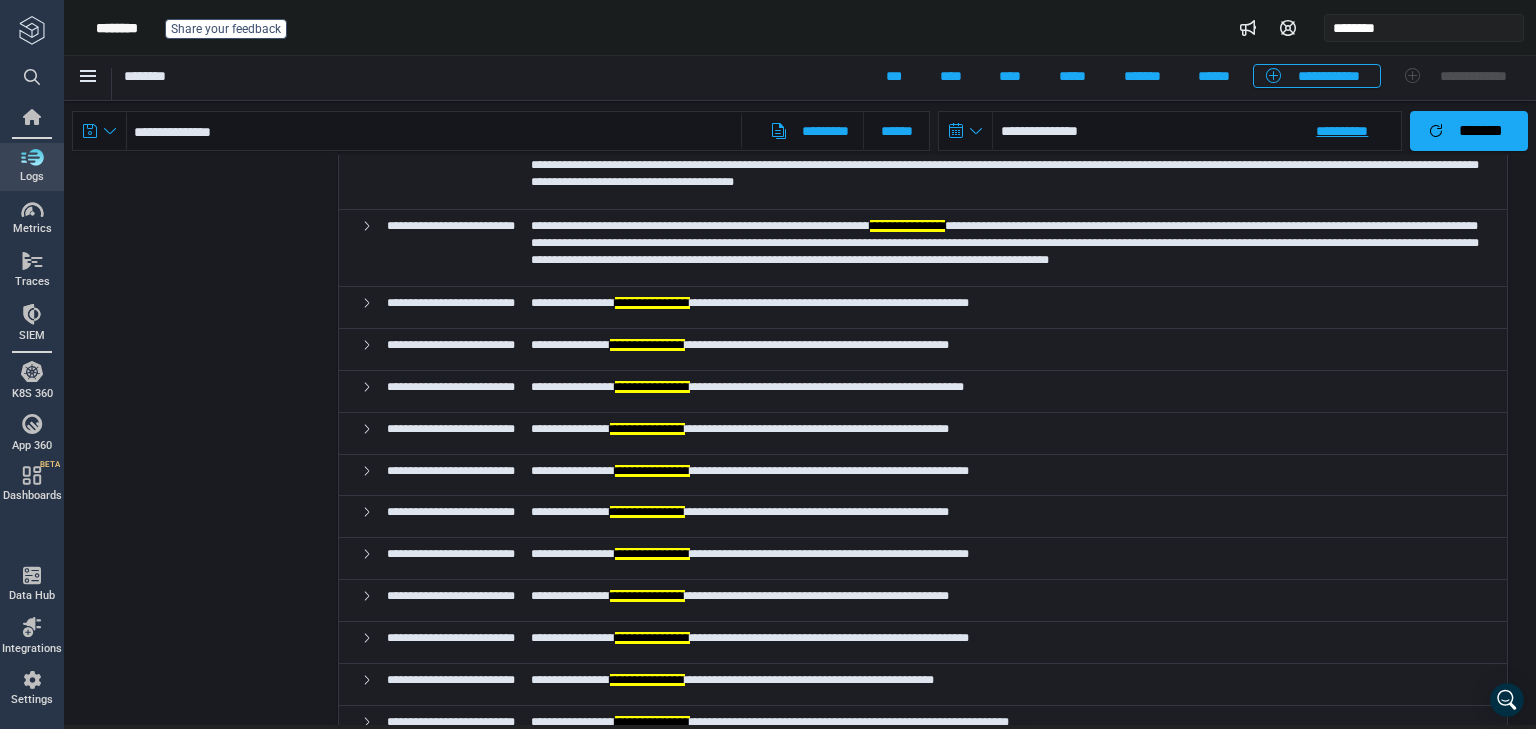 click on "**********" at bounding box center [1197, 131] 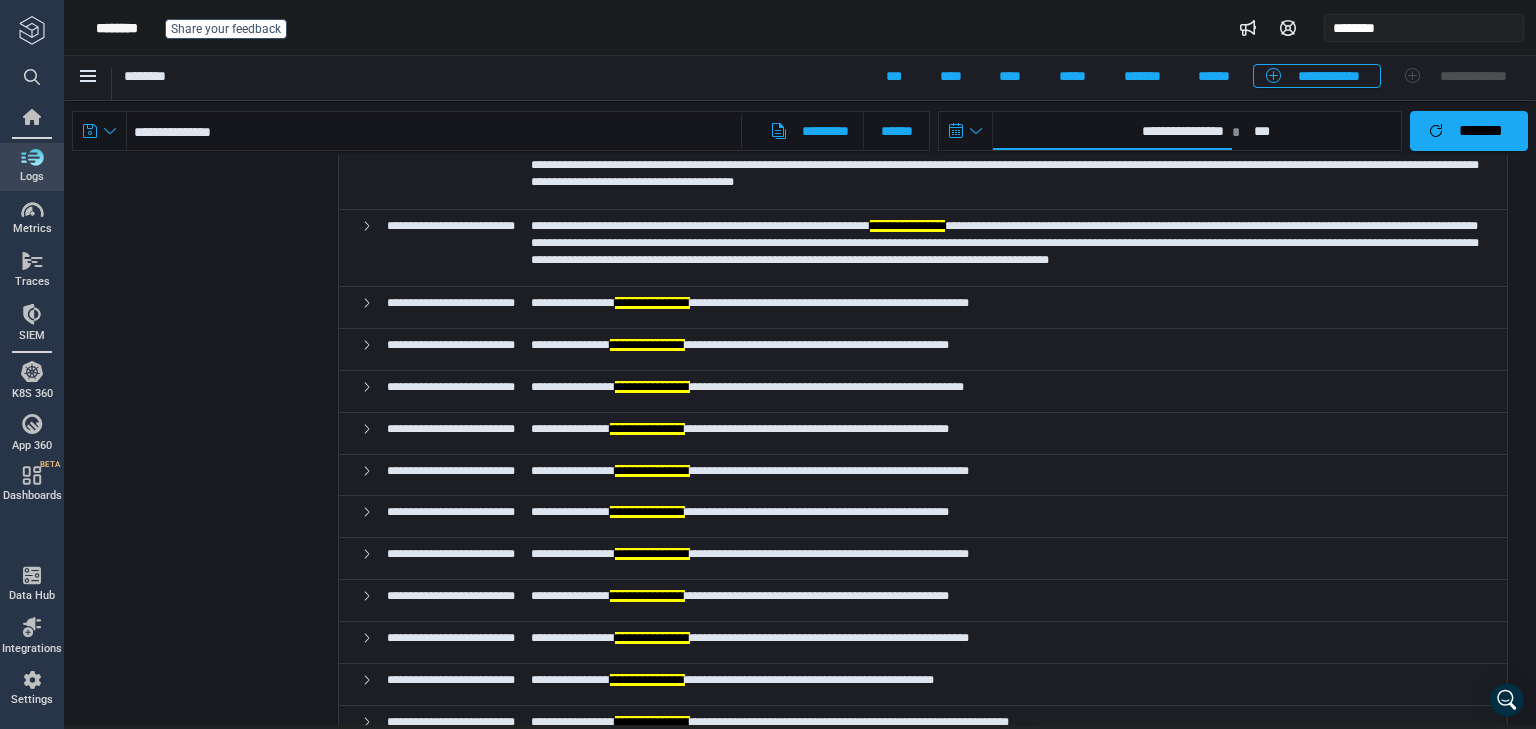 click on "**********" at bounding box center [1112, 131] 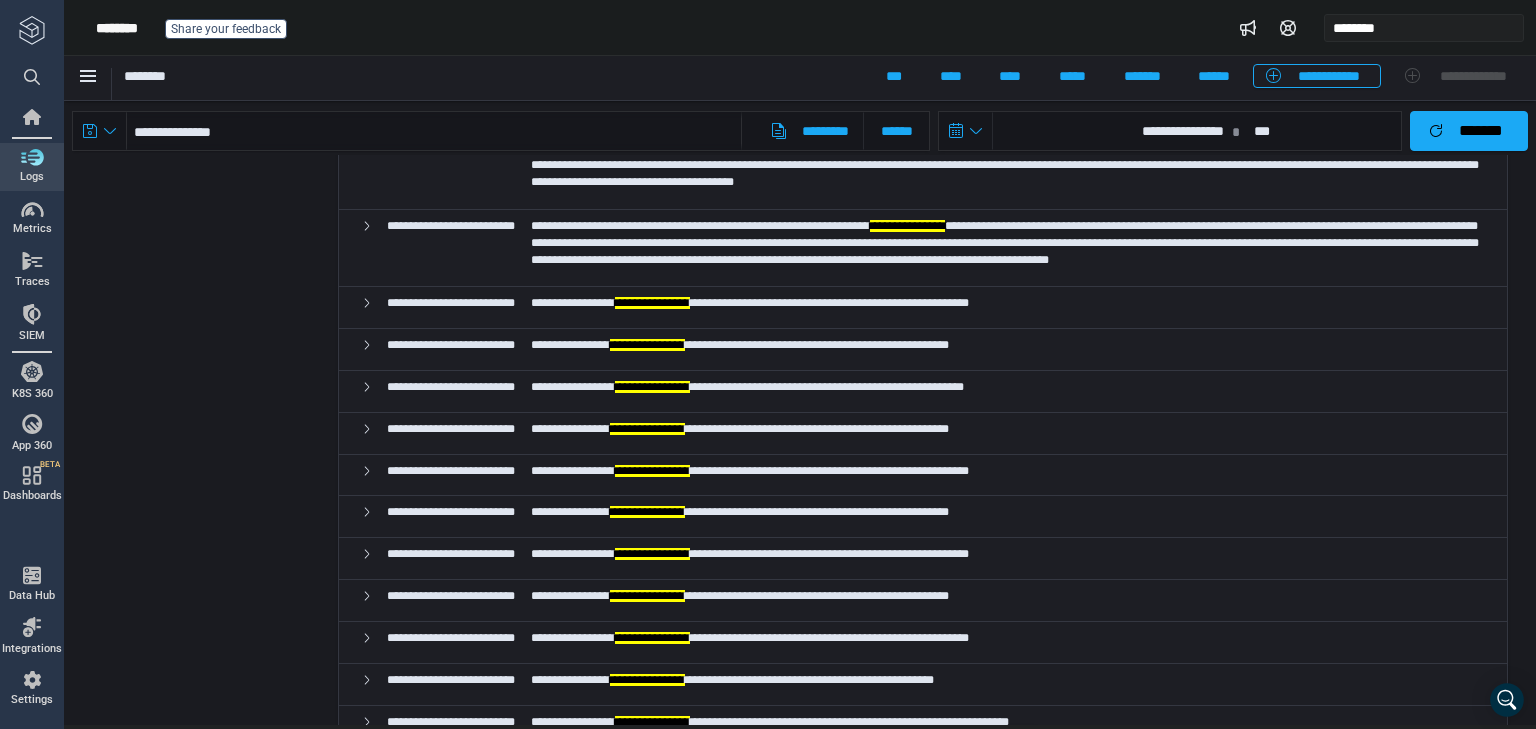select on "*" 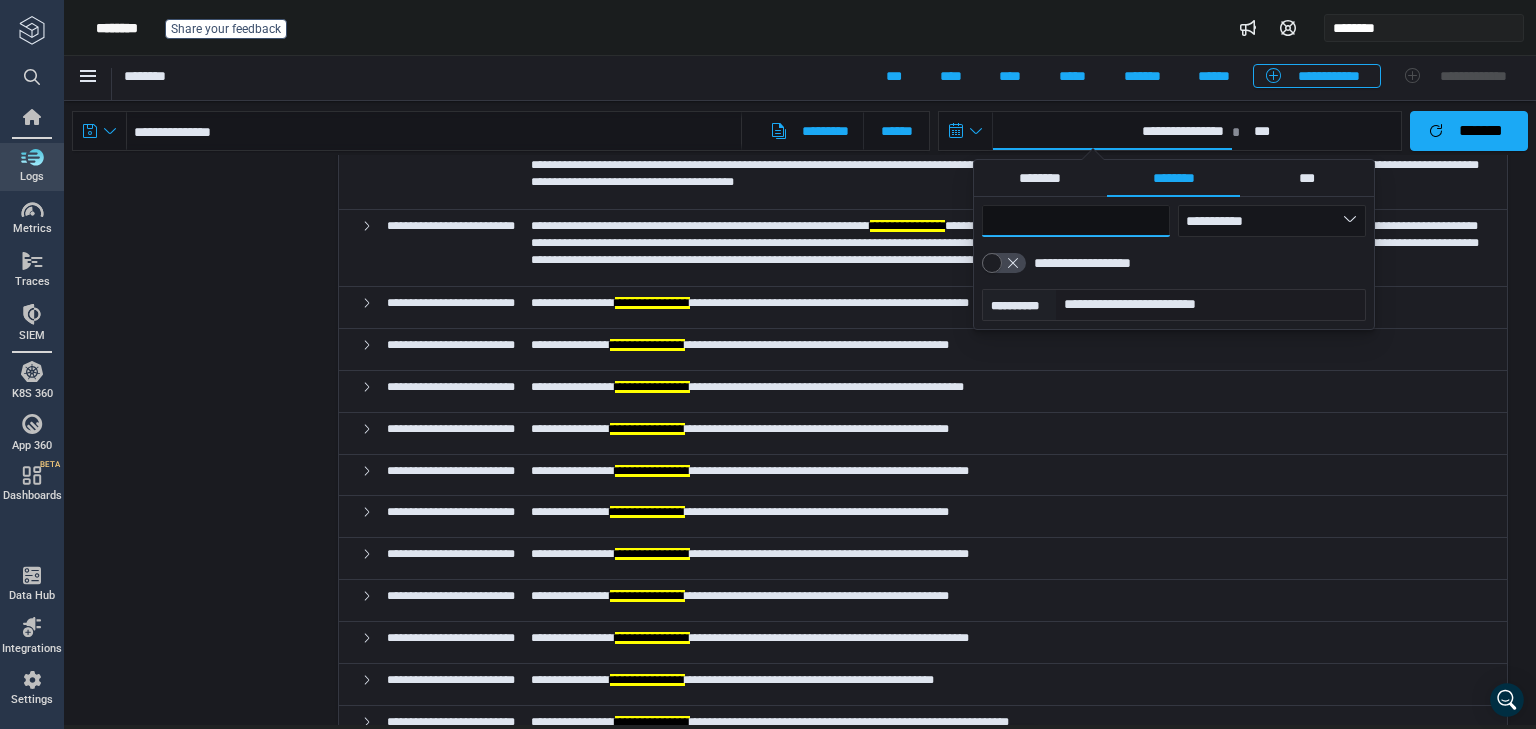 click on "**" at bounding box center [1076, 221] 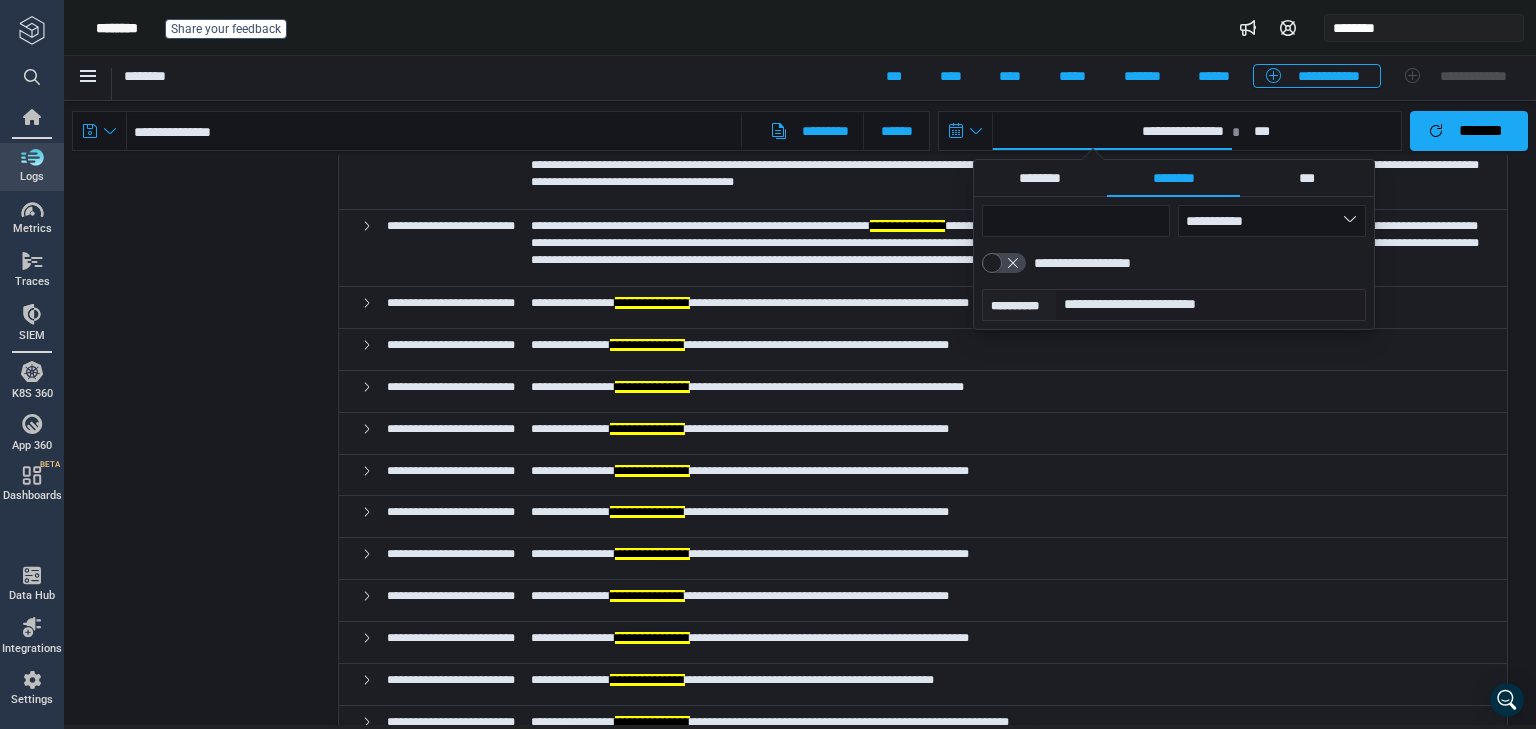 click 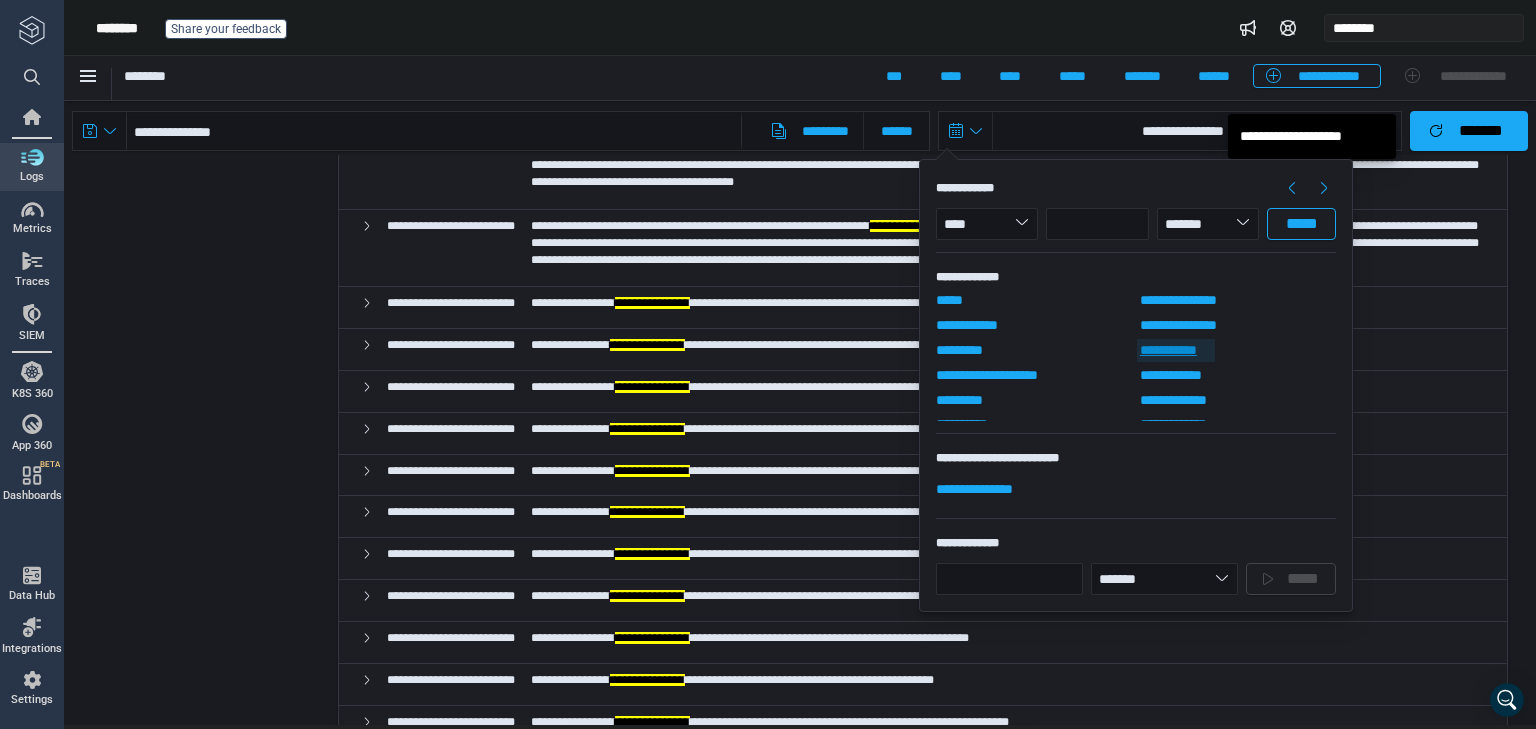 click on "**********" at bounding box center [1176, 350] 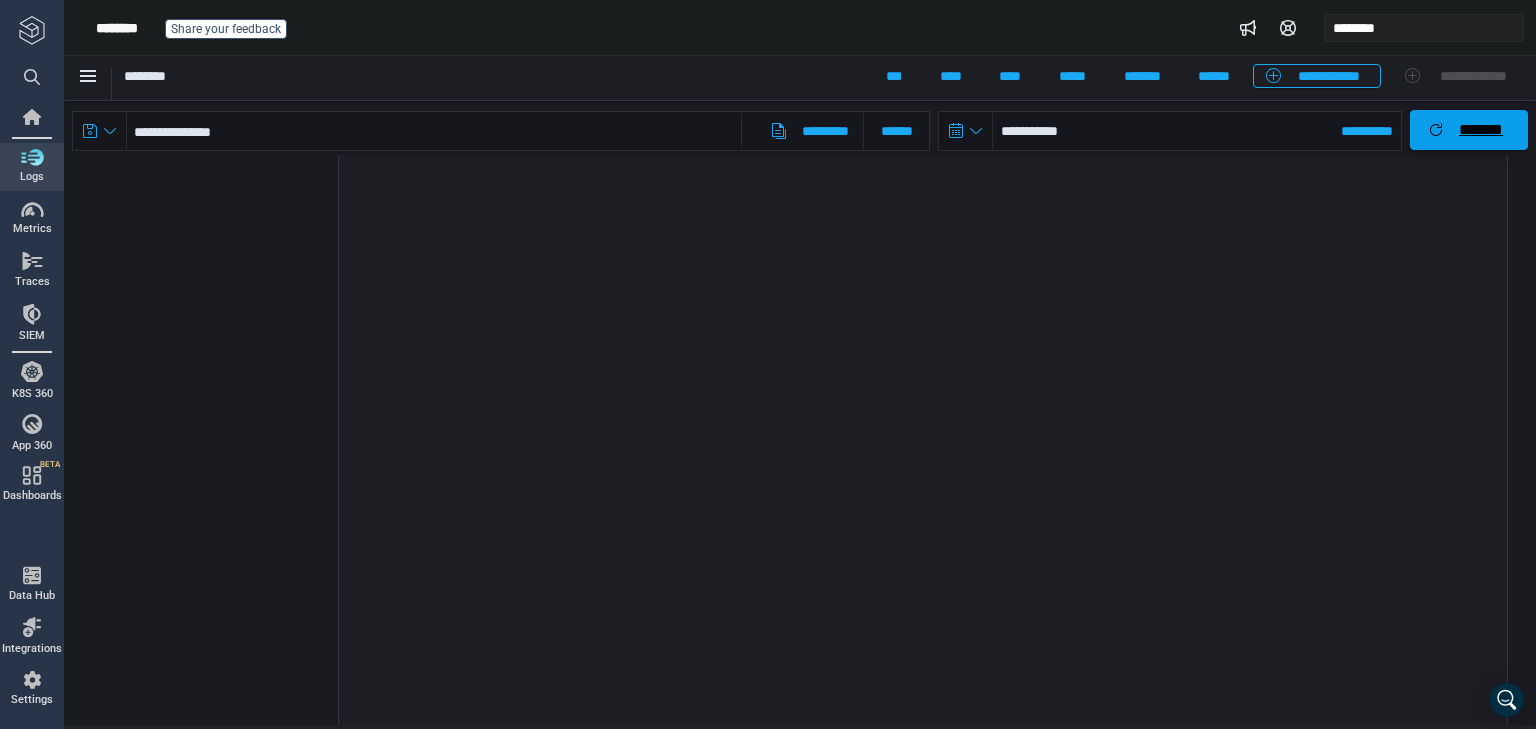 click on "*******" at bounding box center [1481, 130] 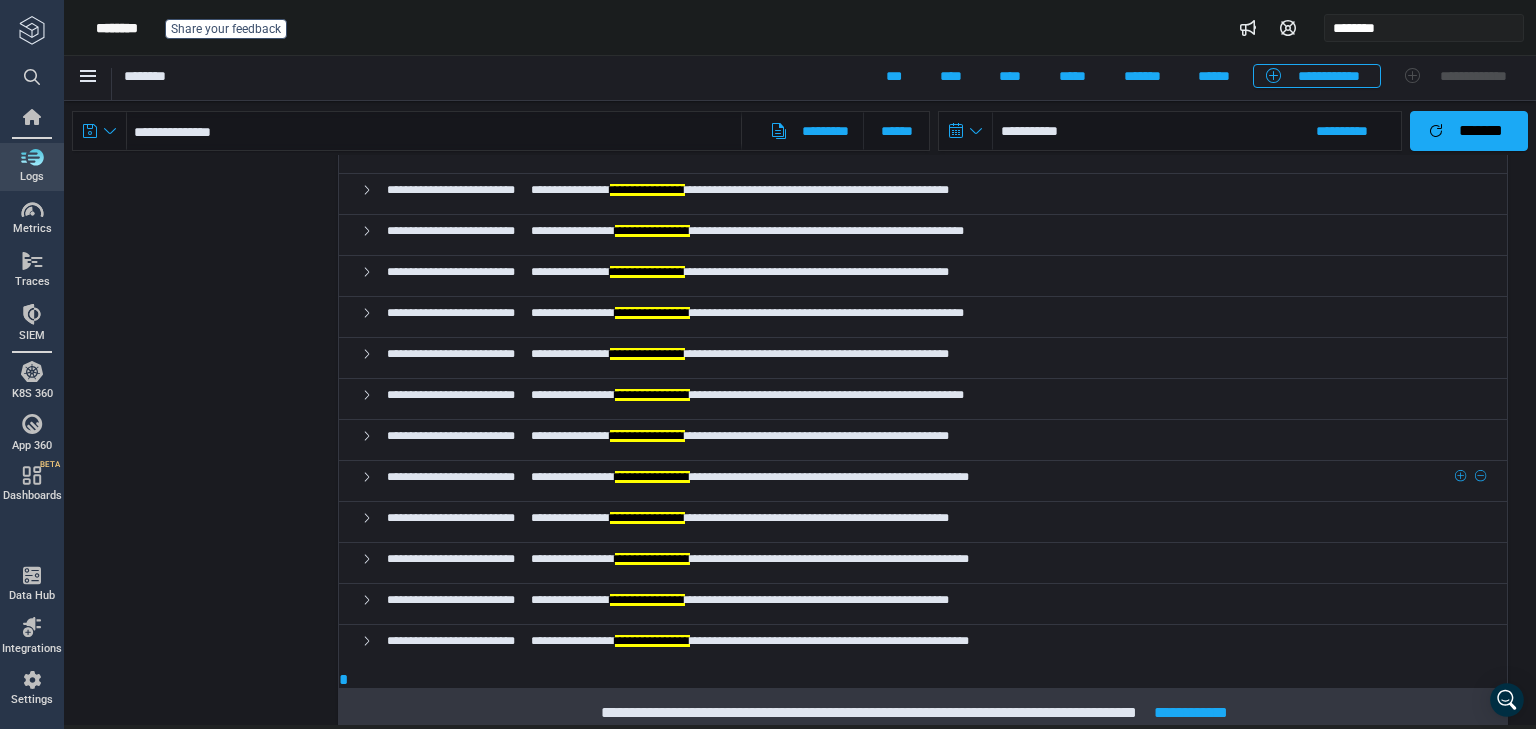 scroll, scrollTop: 23457, scrollLeft: 0, axis: vertical 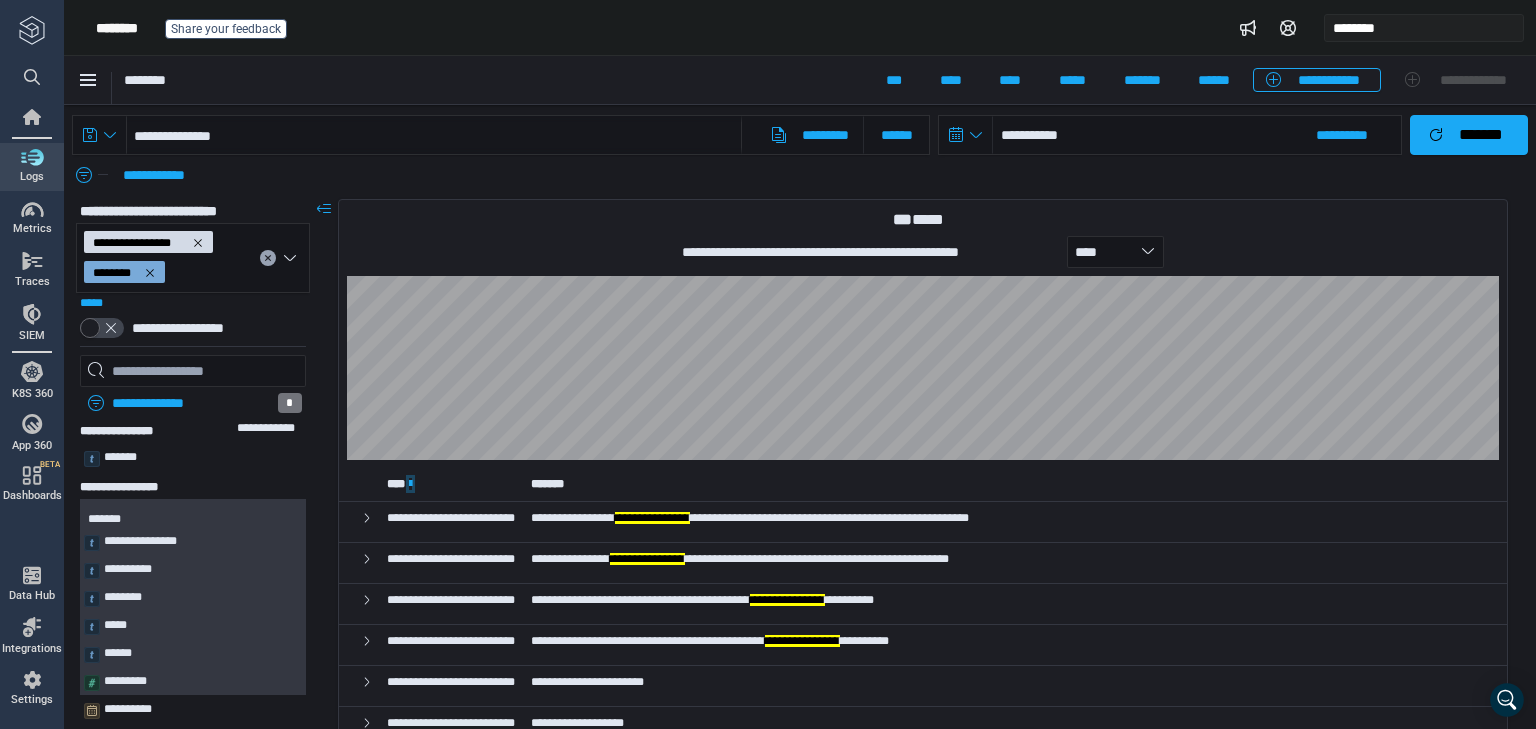 click at bounding box center [410, 484] 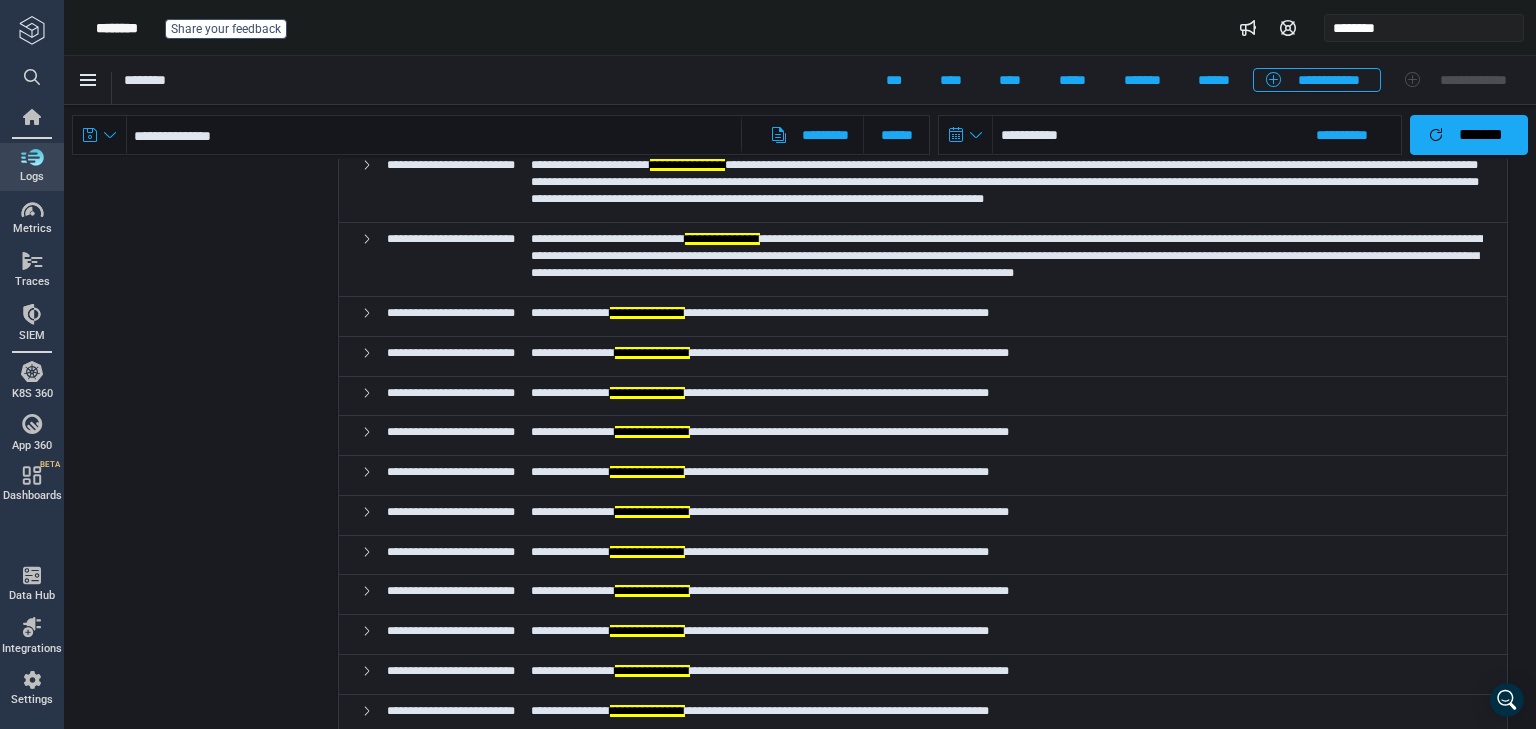 scroll, scrollTop: 1840, scrollLeft: 0, axis: vertical 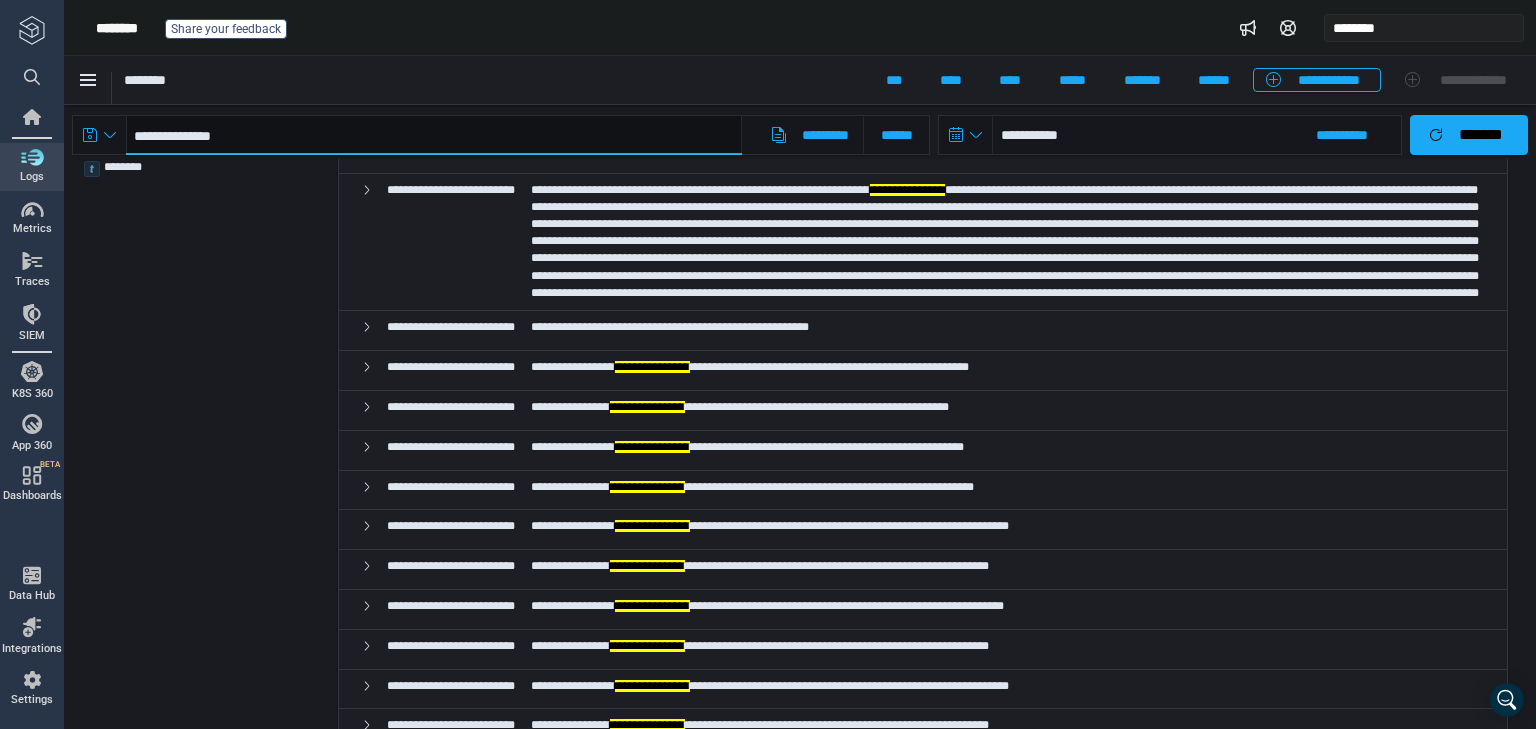 click on "**********" at bounding box center [434, 135] 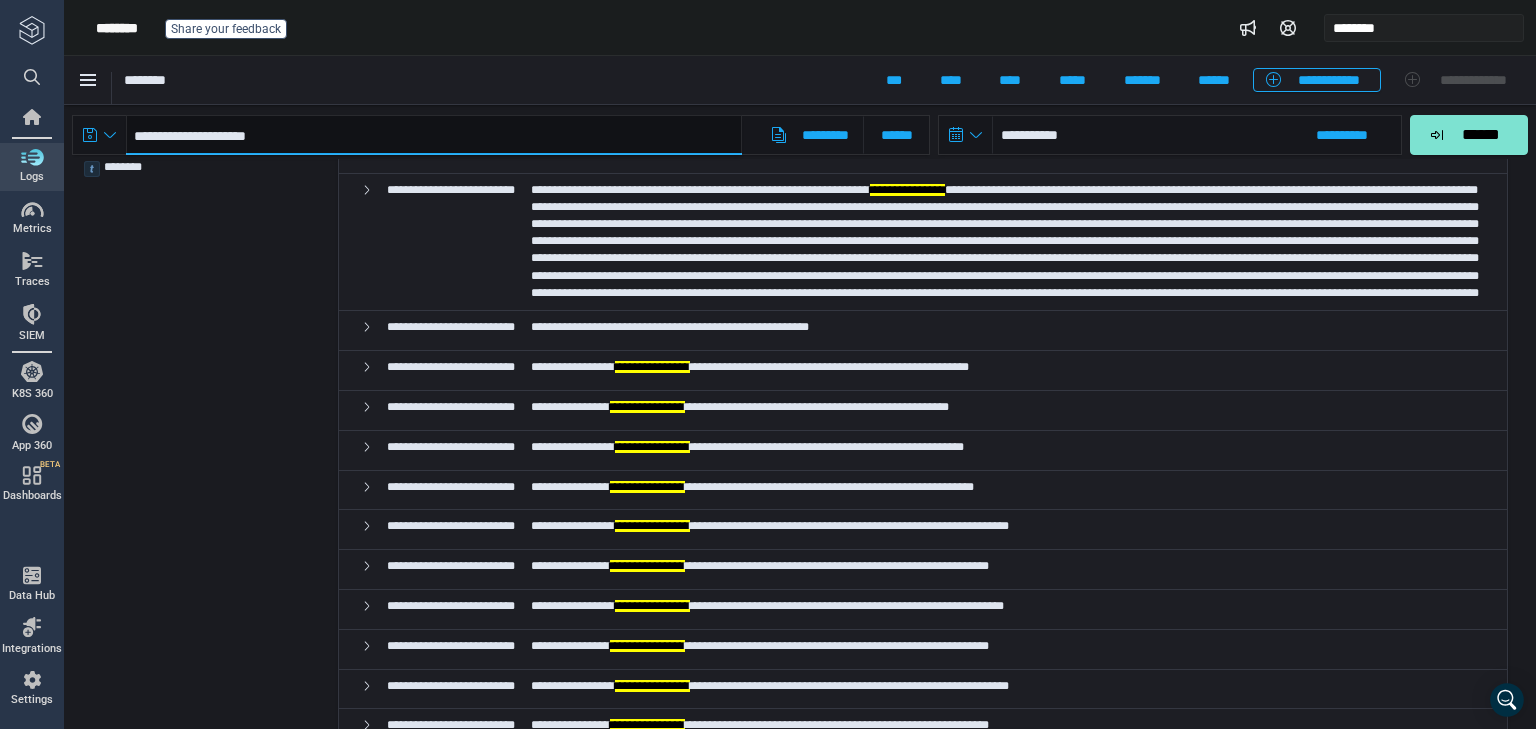 paste on "**********" 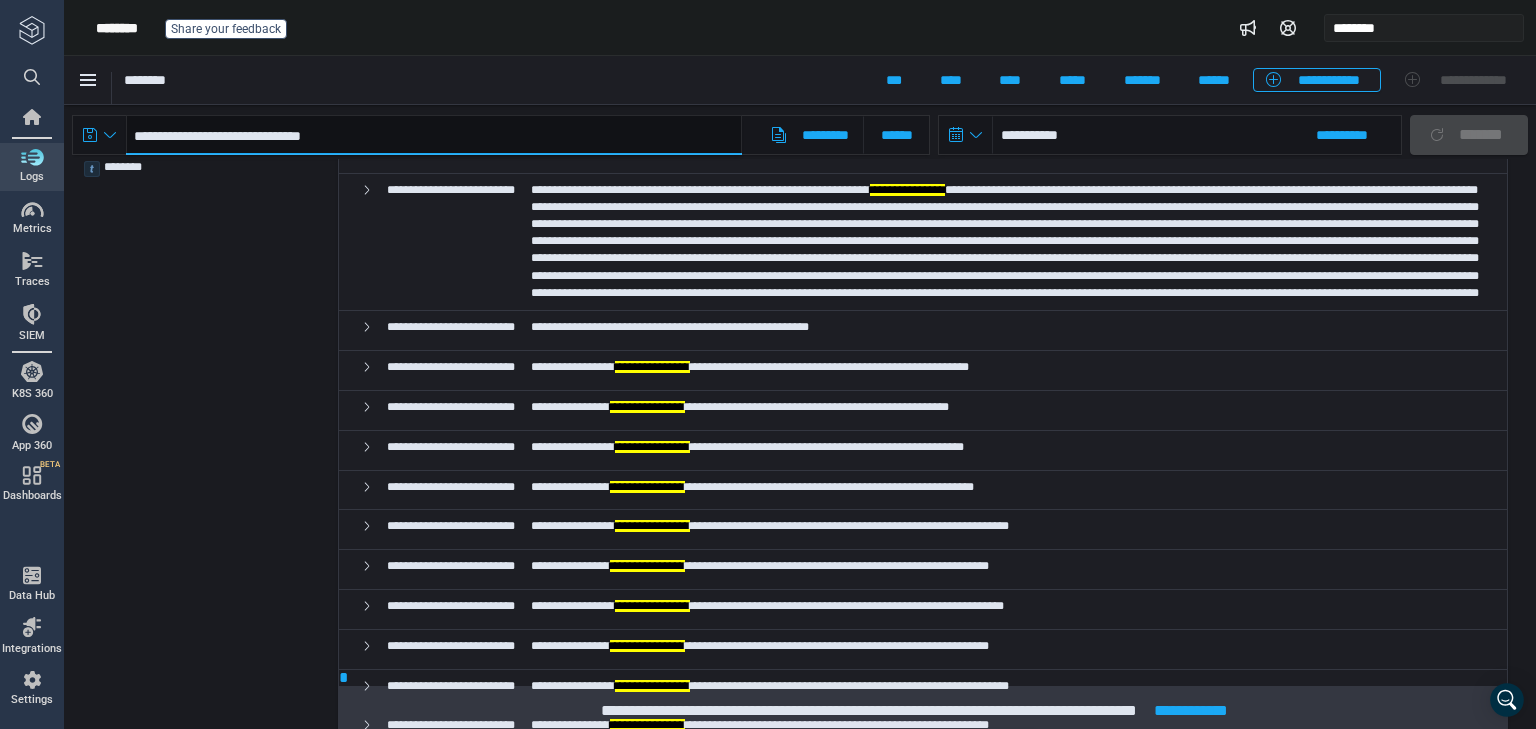 scroll, scrollTop: 0, scrollLeft: 0, axis: both 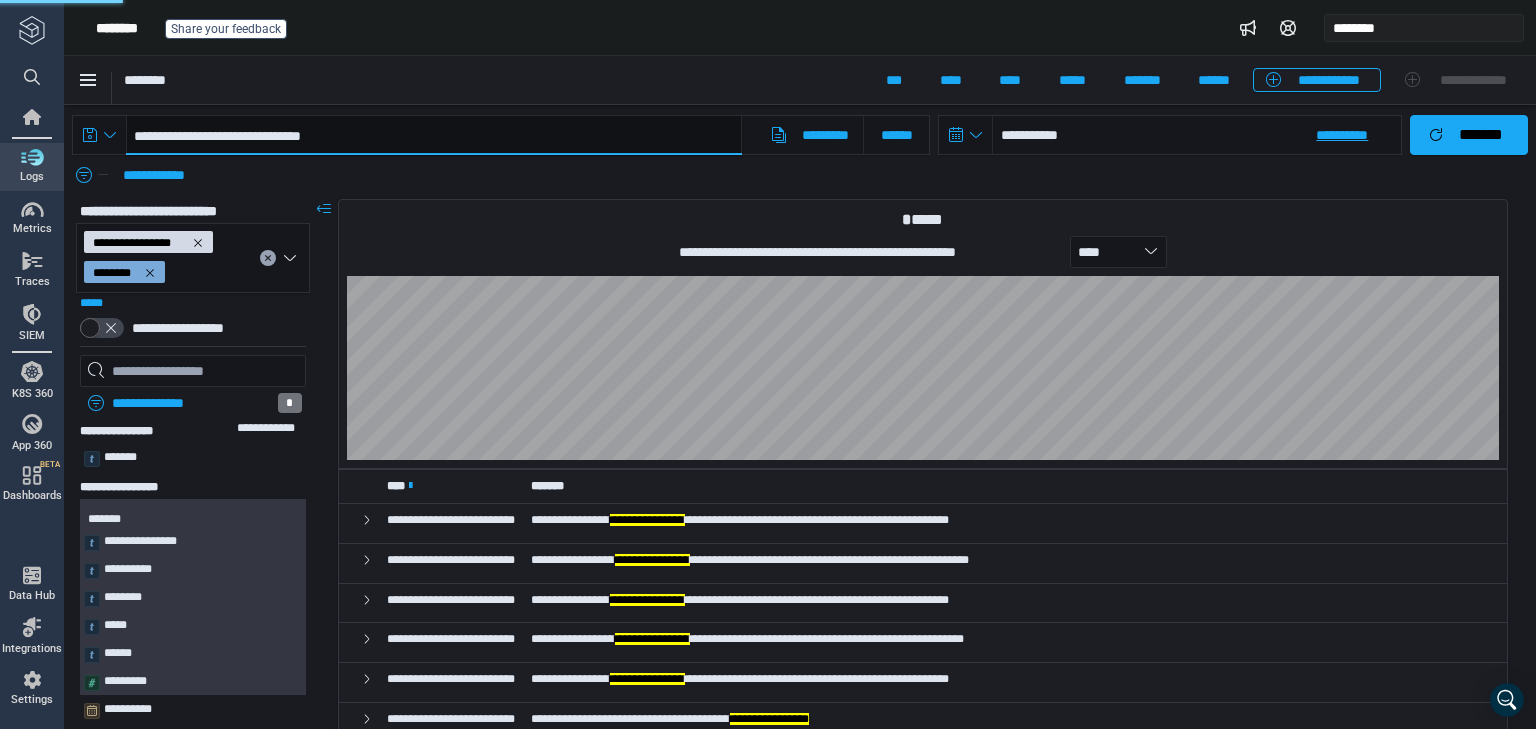 type on "**********" 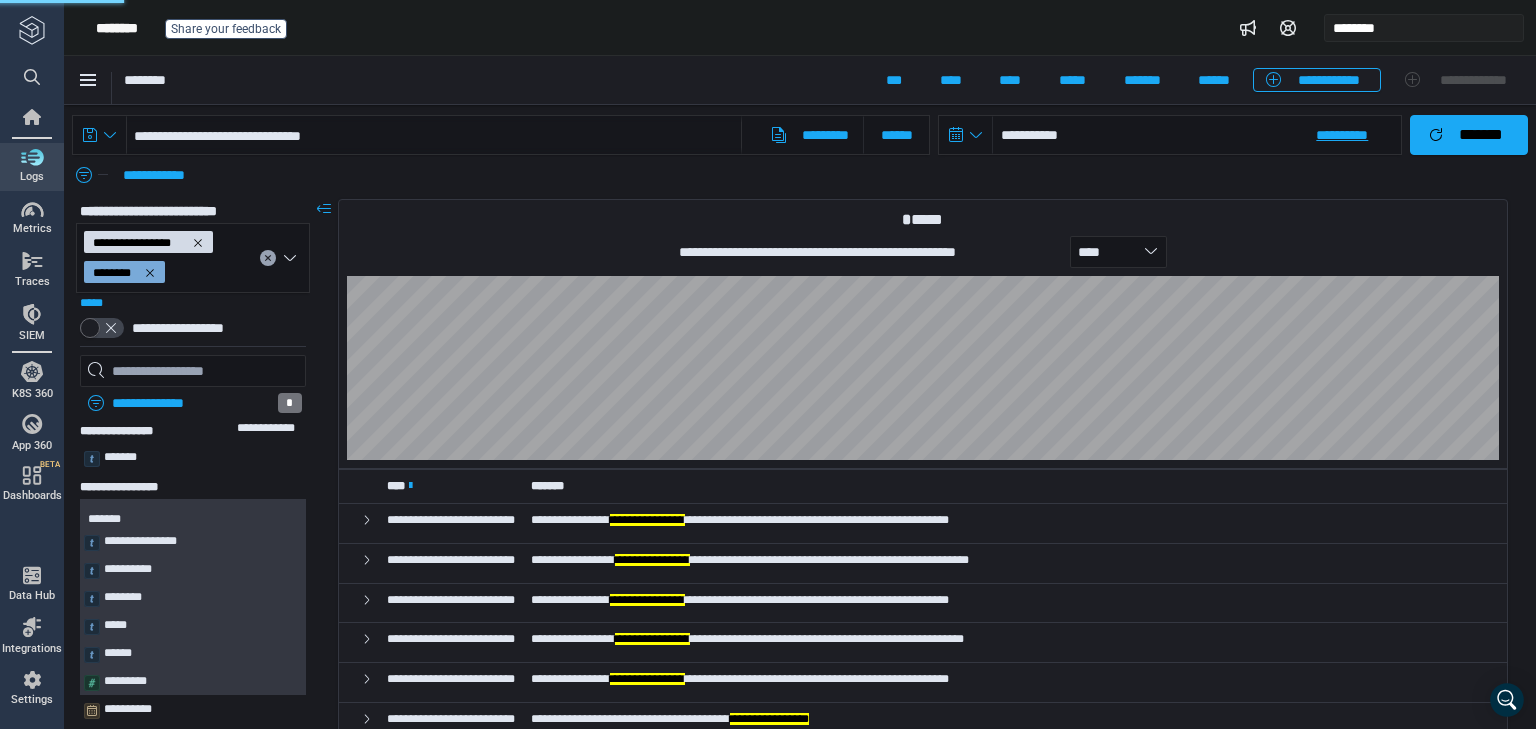 click on "**********" at bounding box center [1197, 135] 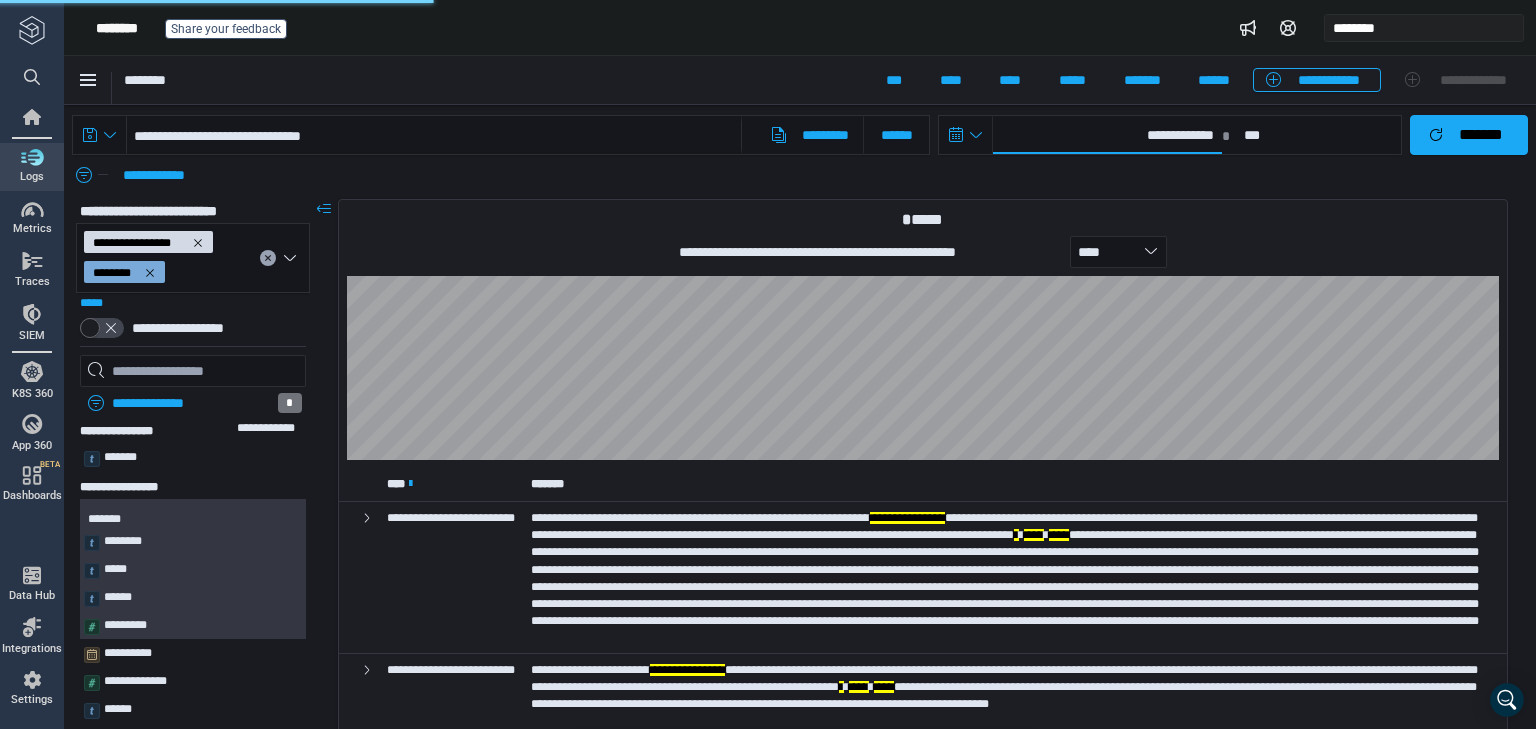 click on "**********" at bounding box center [1107, 135] 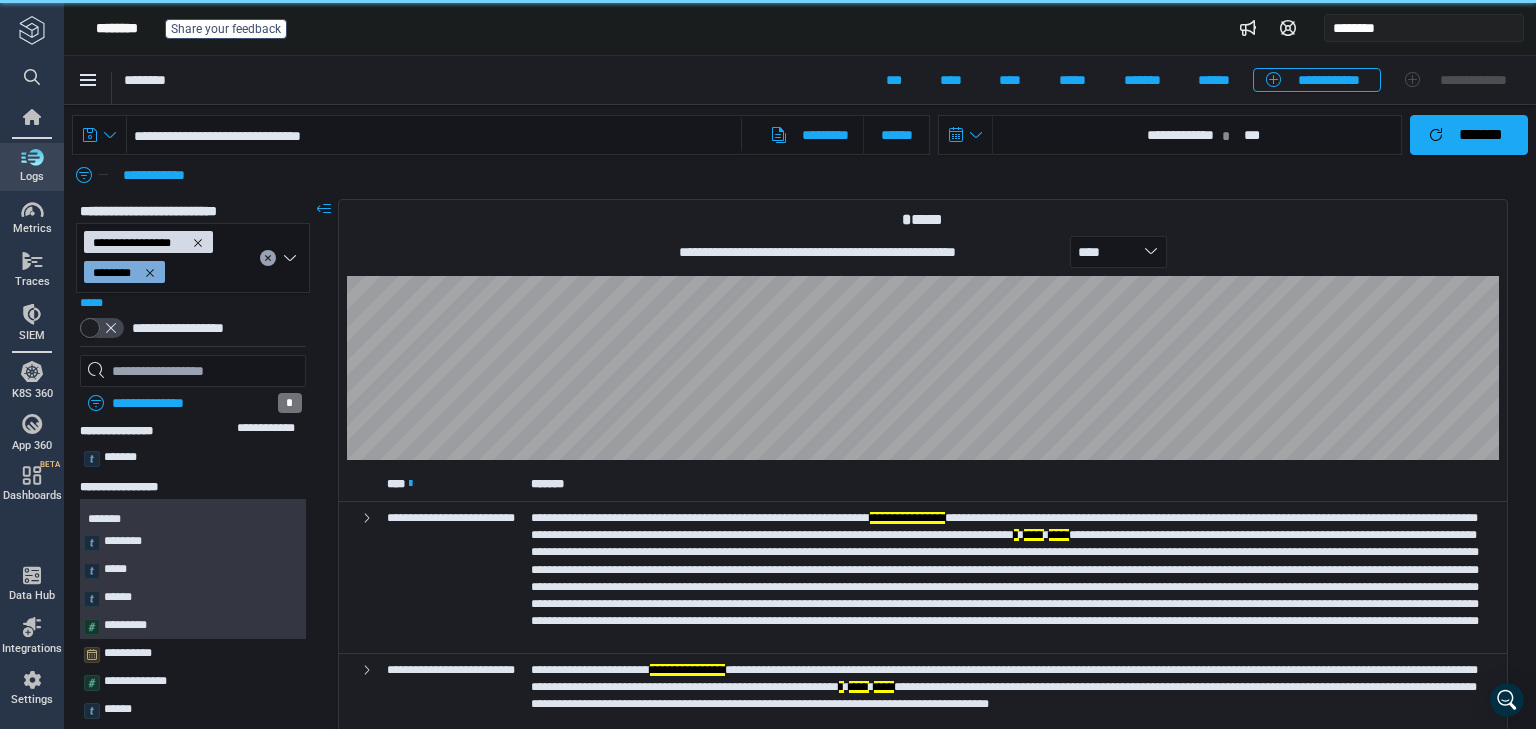select on "*" 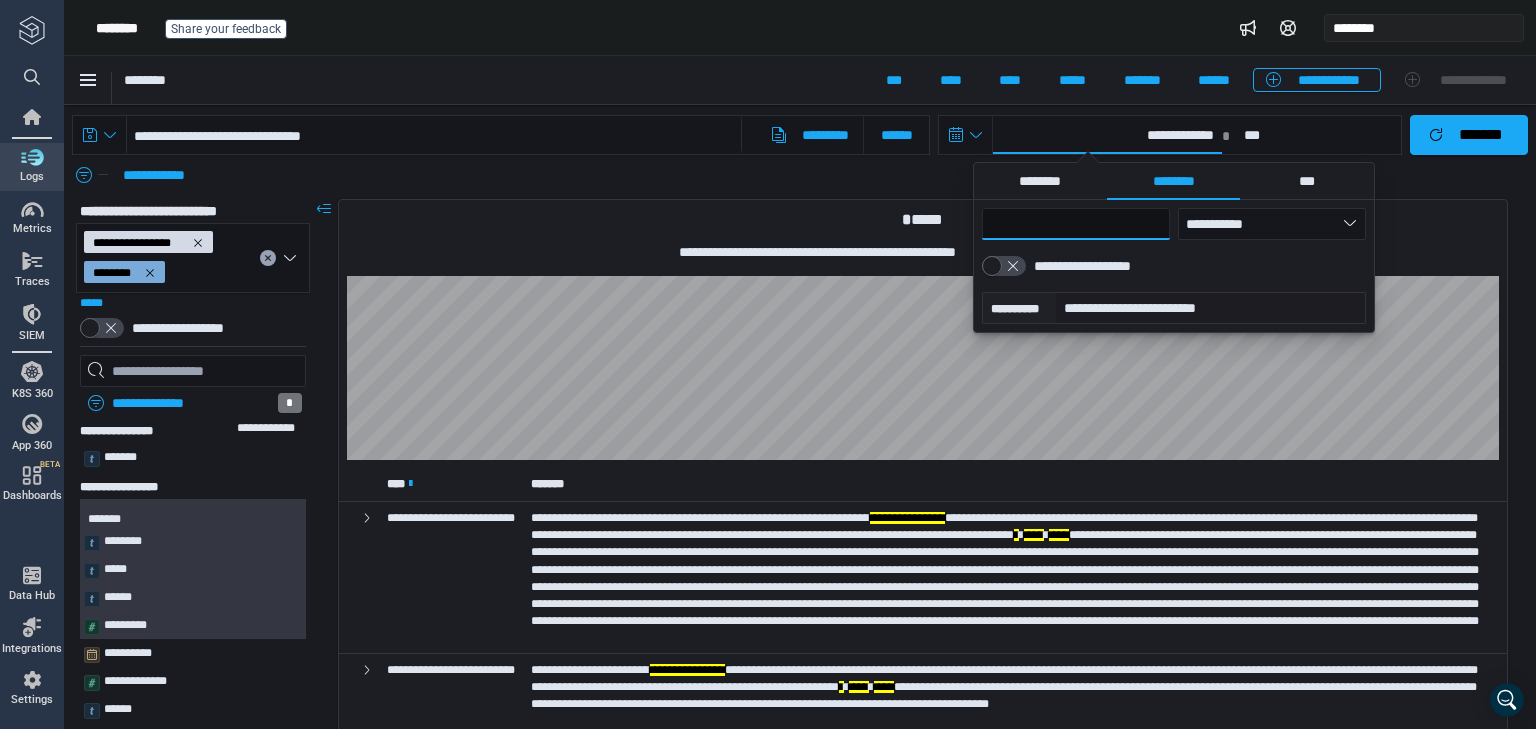 drag, startPoint x: 1072, startPoint y: 224, endPoint x: 938, endPoint y: 243, distance: 135.34032 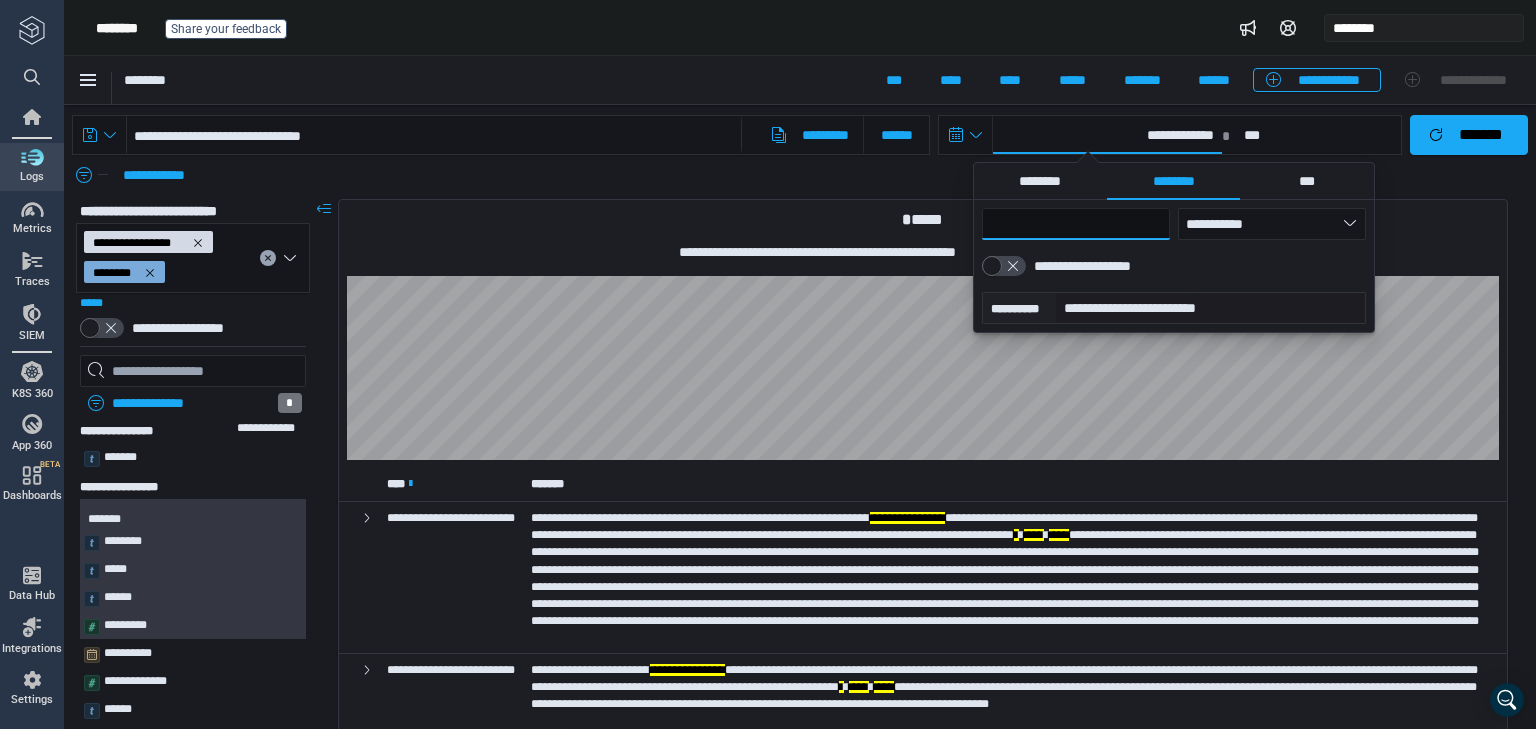 click on "[NAME] [LAST_NAME] [STREET_ADDRESS] [CITY], [STATE] [ZIP_CODE]
[COMPANY_NAME] [DEPARTMENT] [BUILDING_NAME] [FLOOR] [OFFICE_NUMBER] [PHONE_NUMBER] [EMAIL_ADDRESS] [WEBSITE]
[ADDRESS_LINE_1] [ADDRESS_LINE_2] [CITY] [STATE] [POSTAL_CODE] [COUNTRY]" at bounding box center (800, 392) 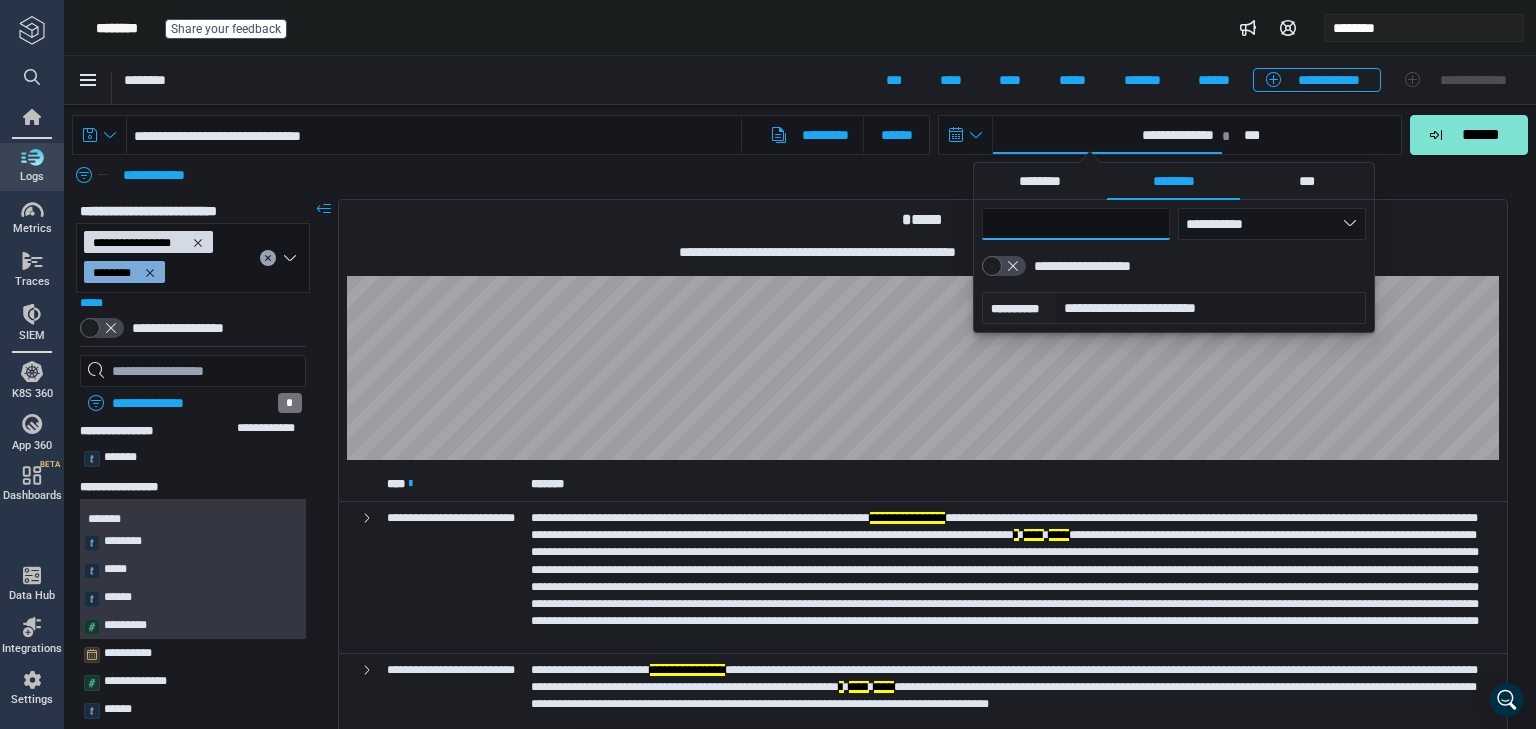 type on "**" 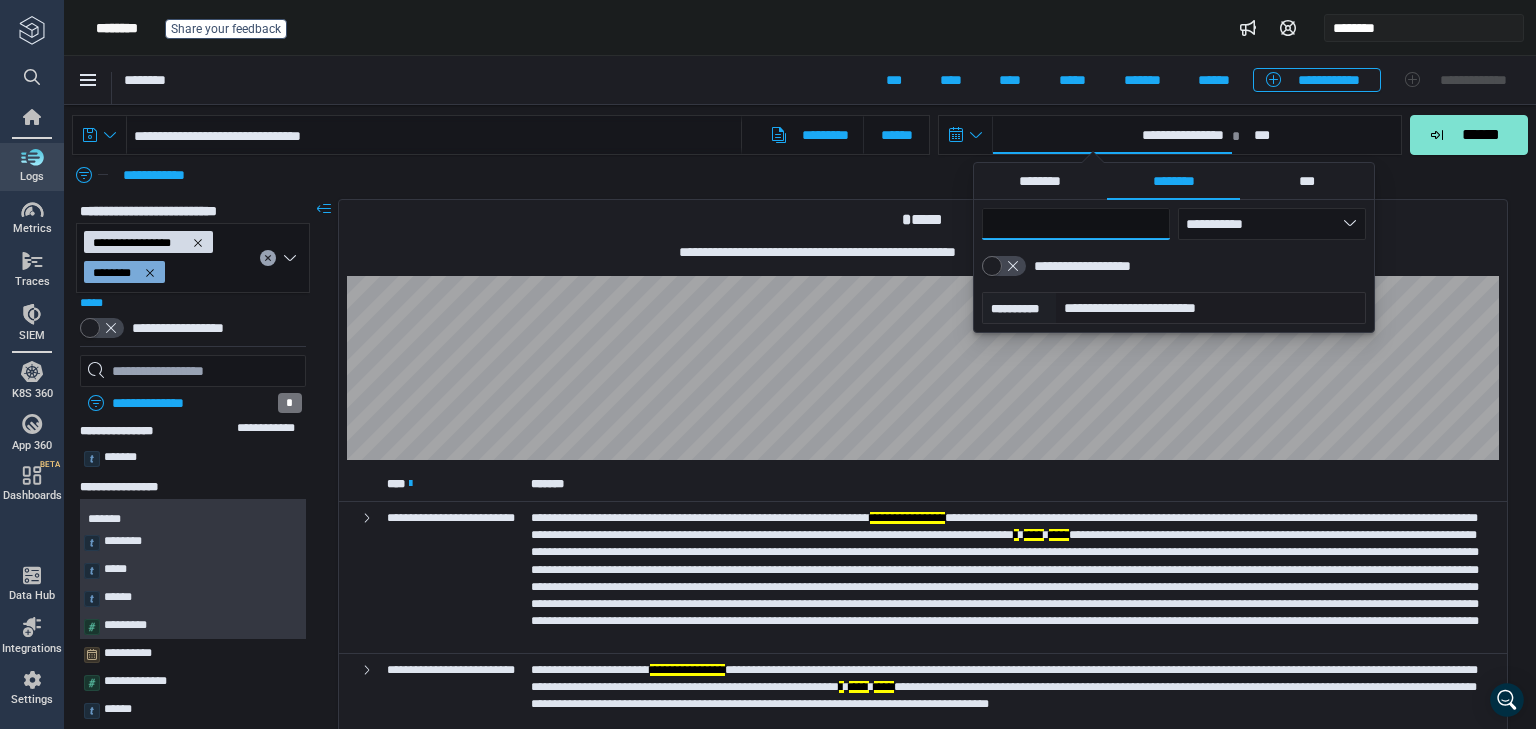 type on "***" 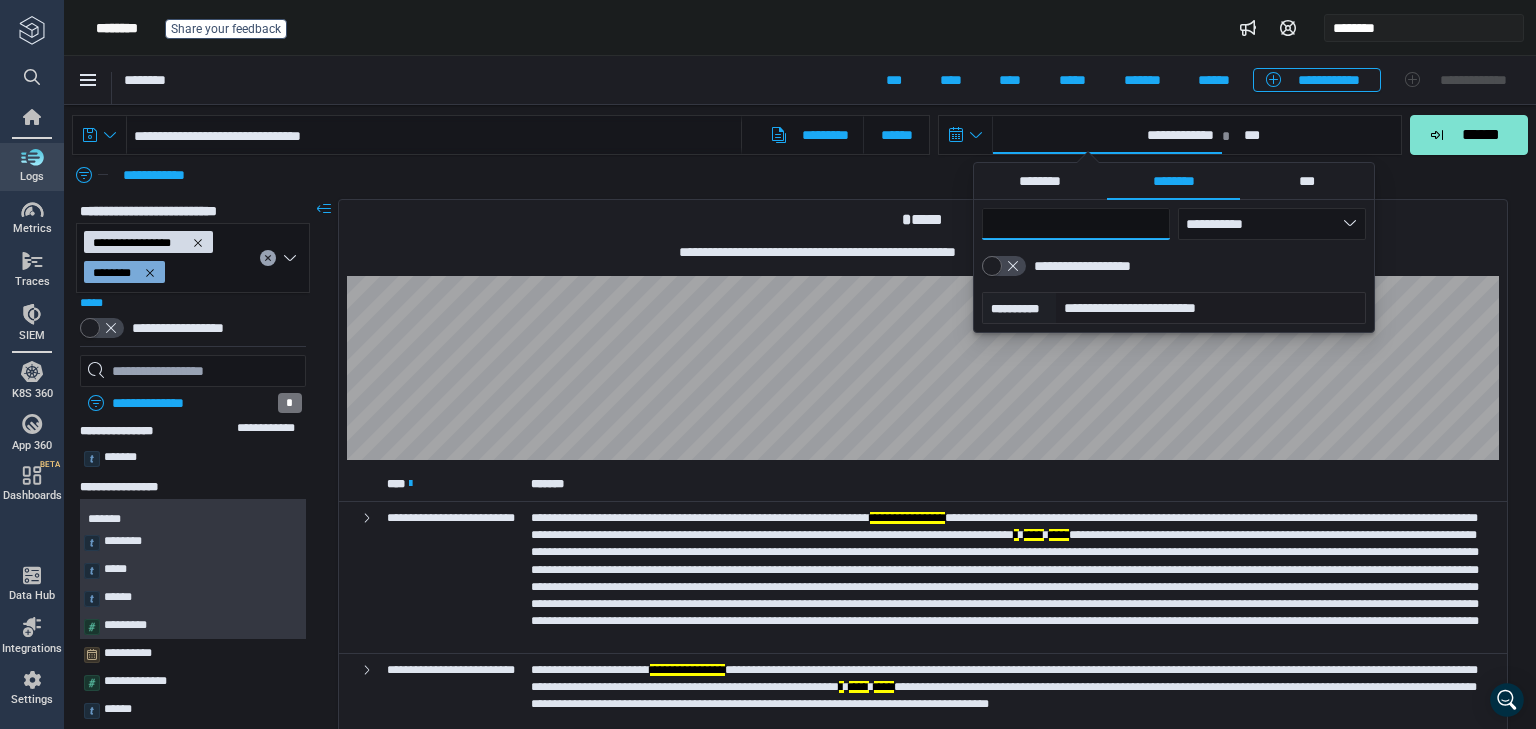 type on "***" 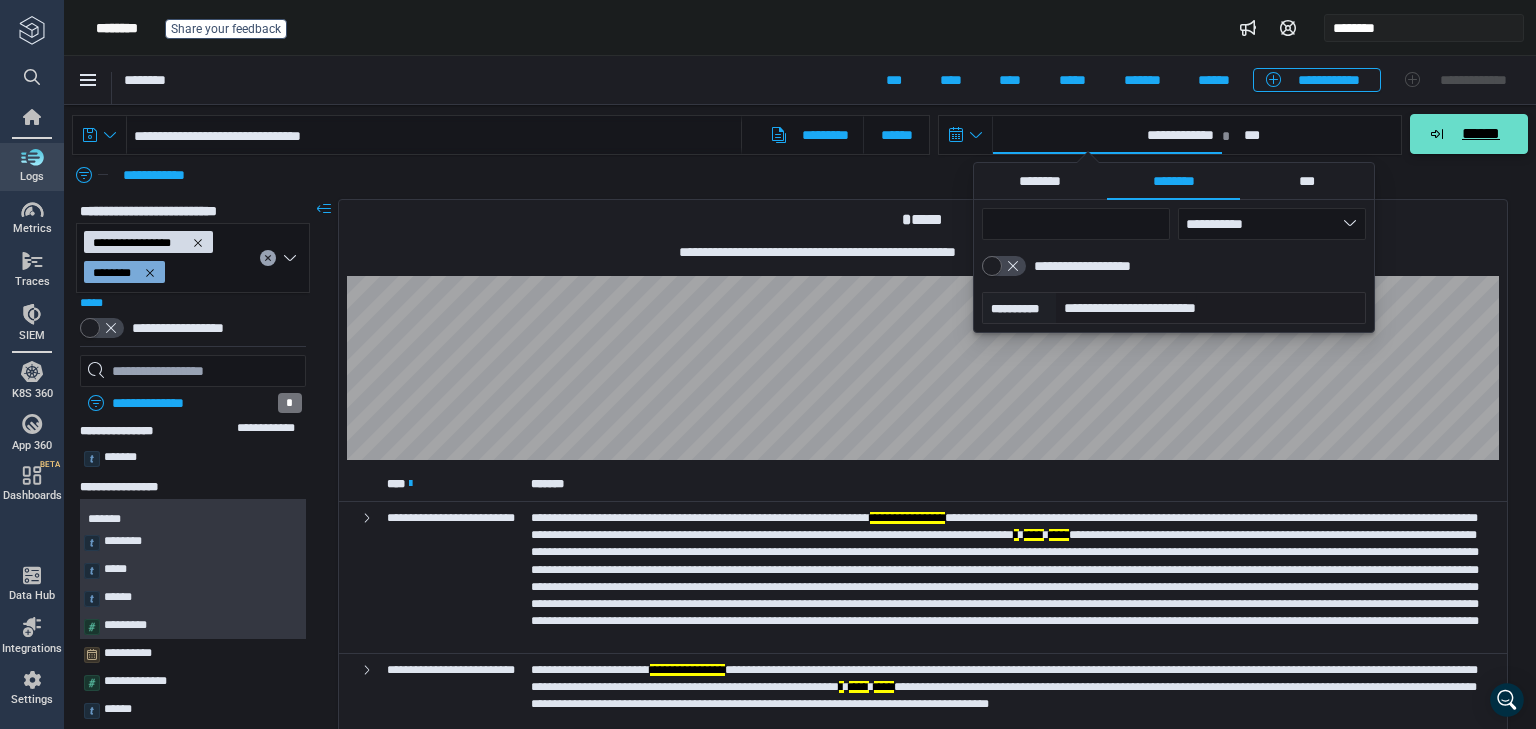 click on "******" at bounding box center (1480, 134) 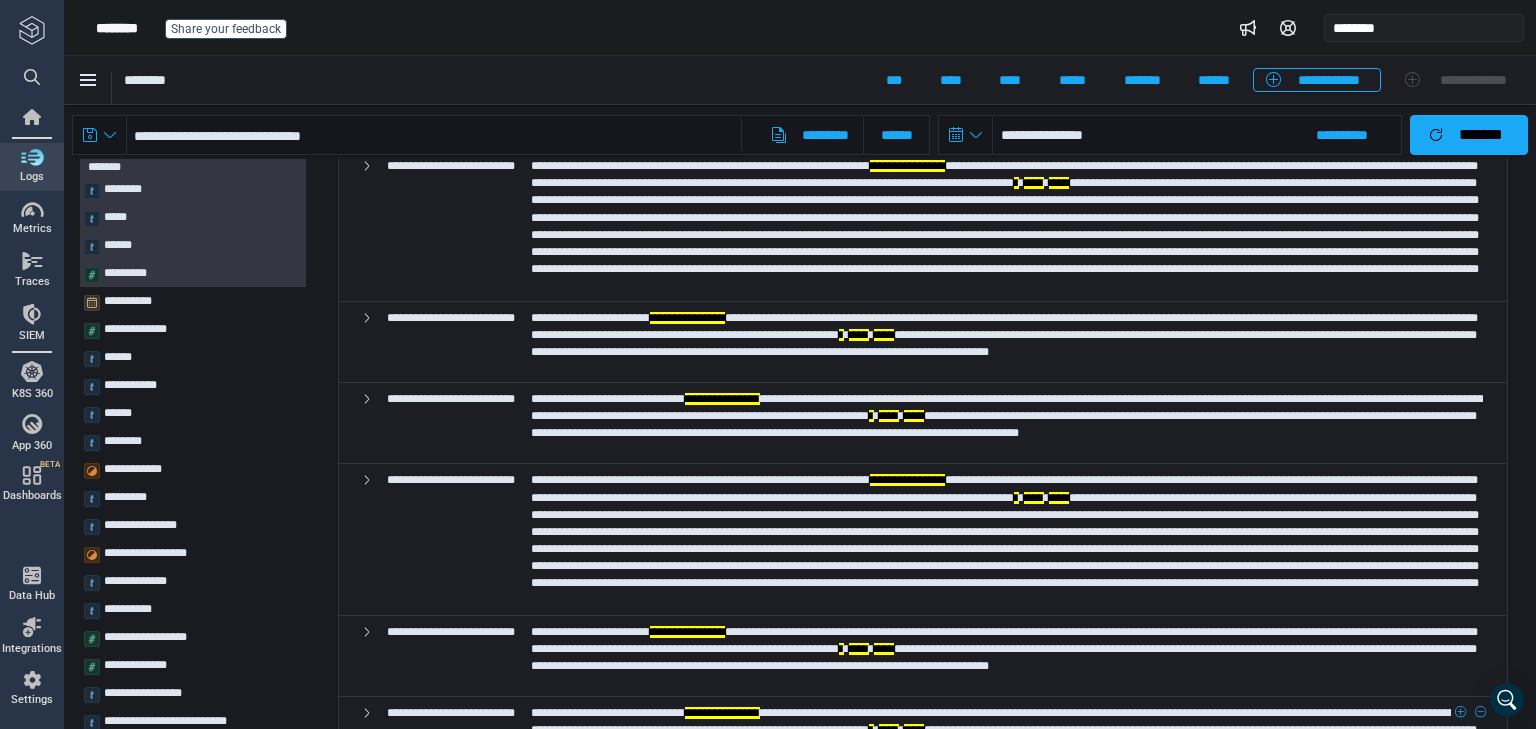 scroll, scrollTop: 328, scrollLeft: 0, axis: vertical 